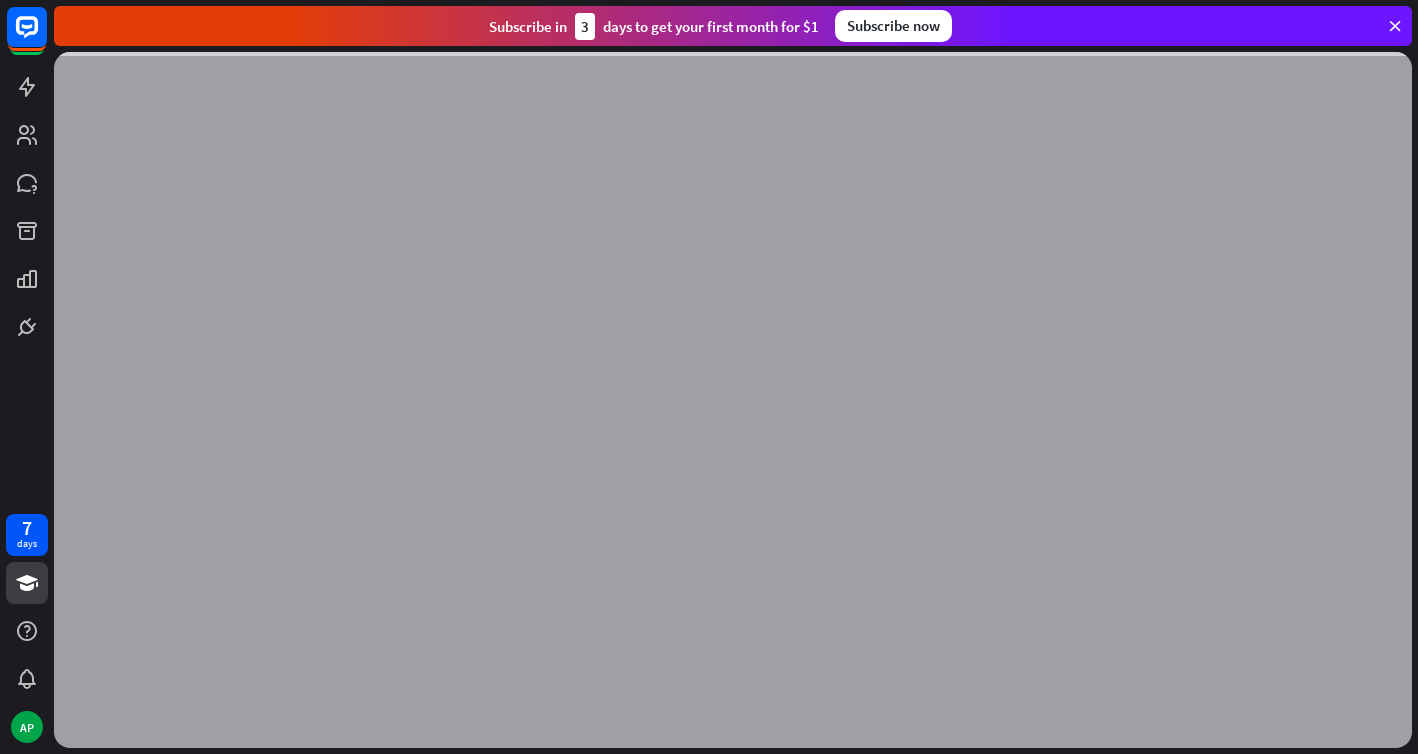 scroll, scrollTop: 0, scrollLeft: 0, axis: both 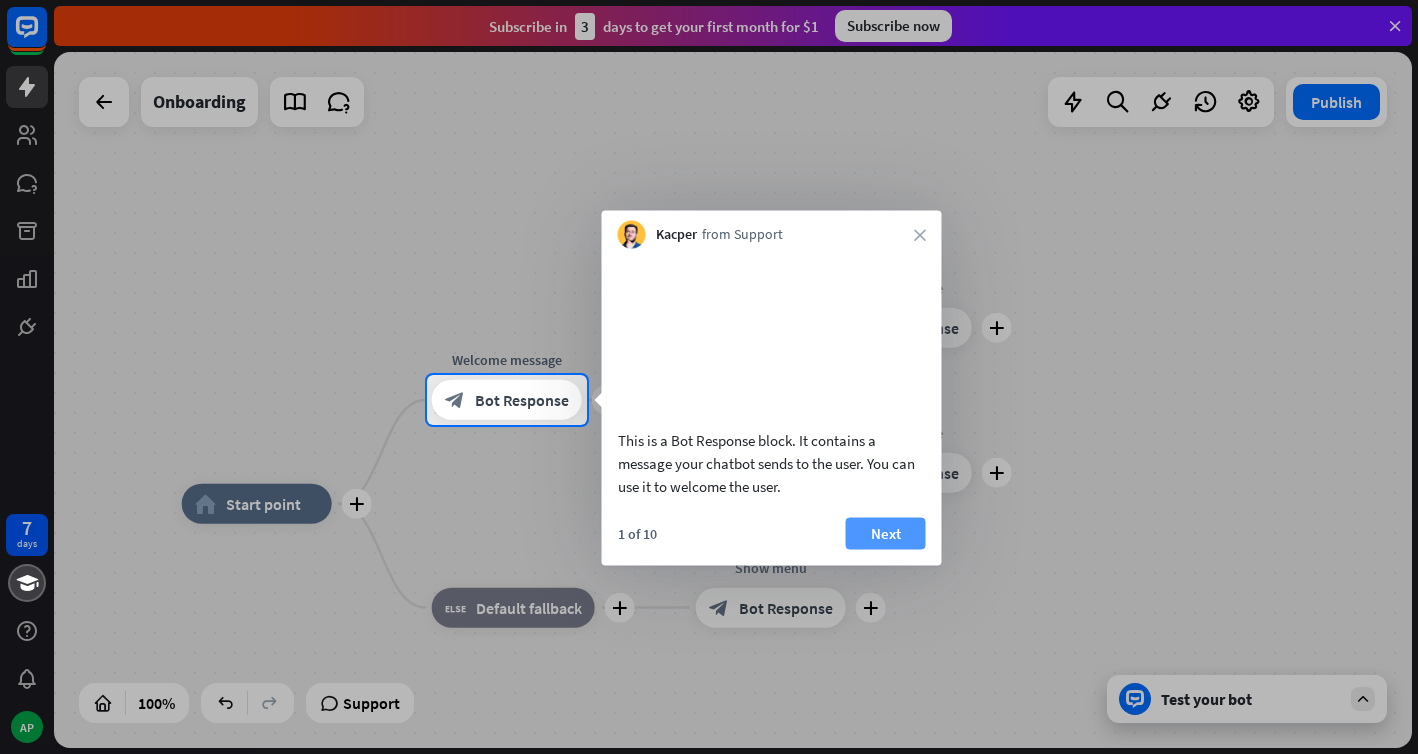click on "Next" at bounding box center (886, 533) 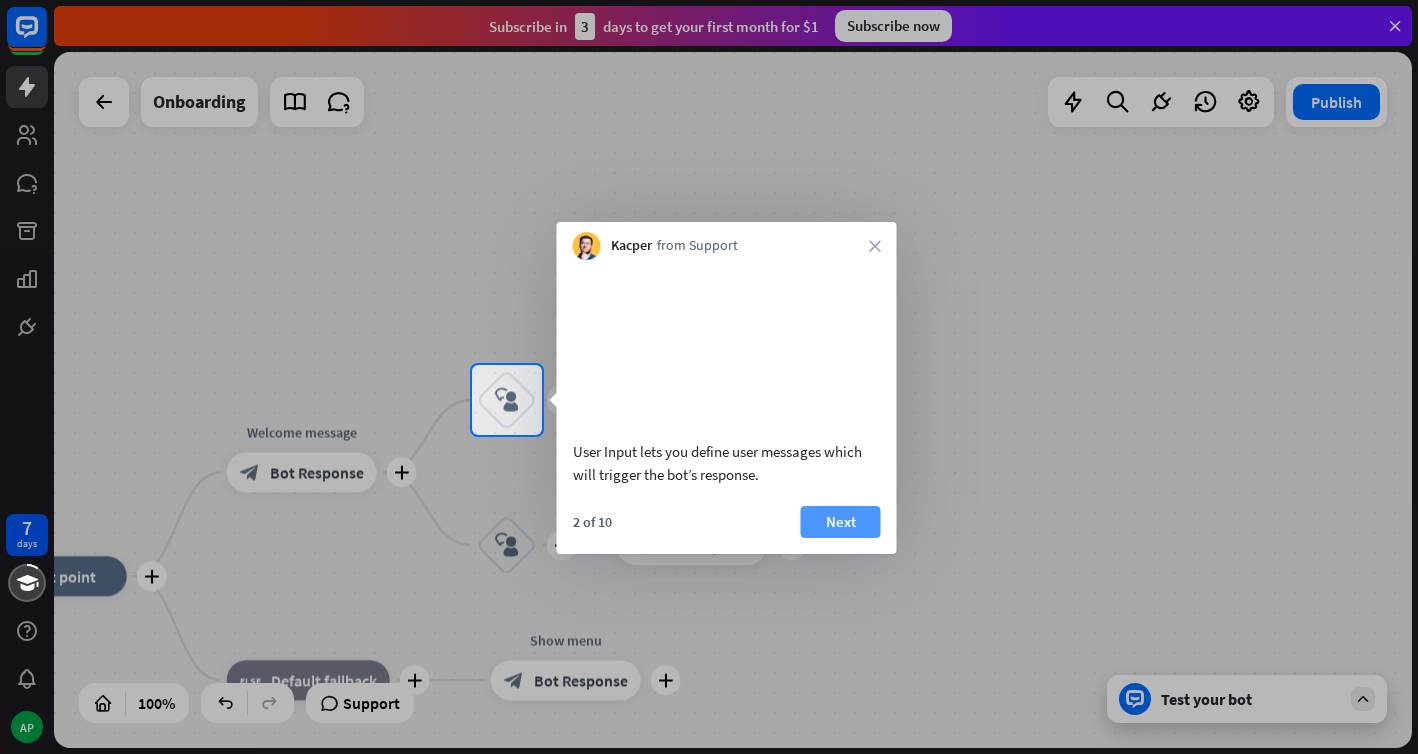 click on "Next" at bounding box center [841, 522] 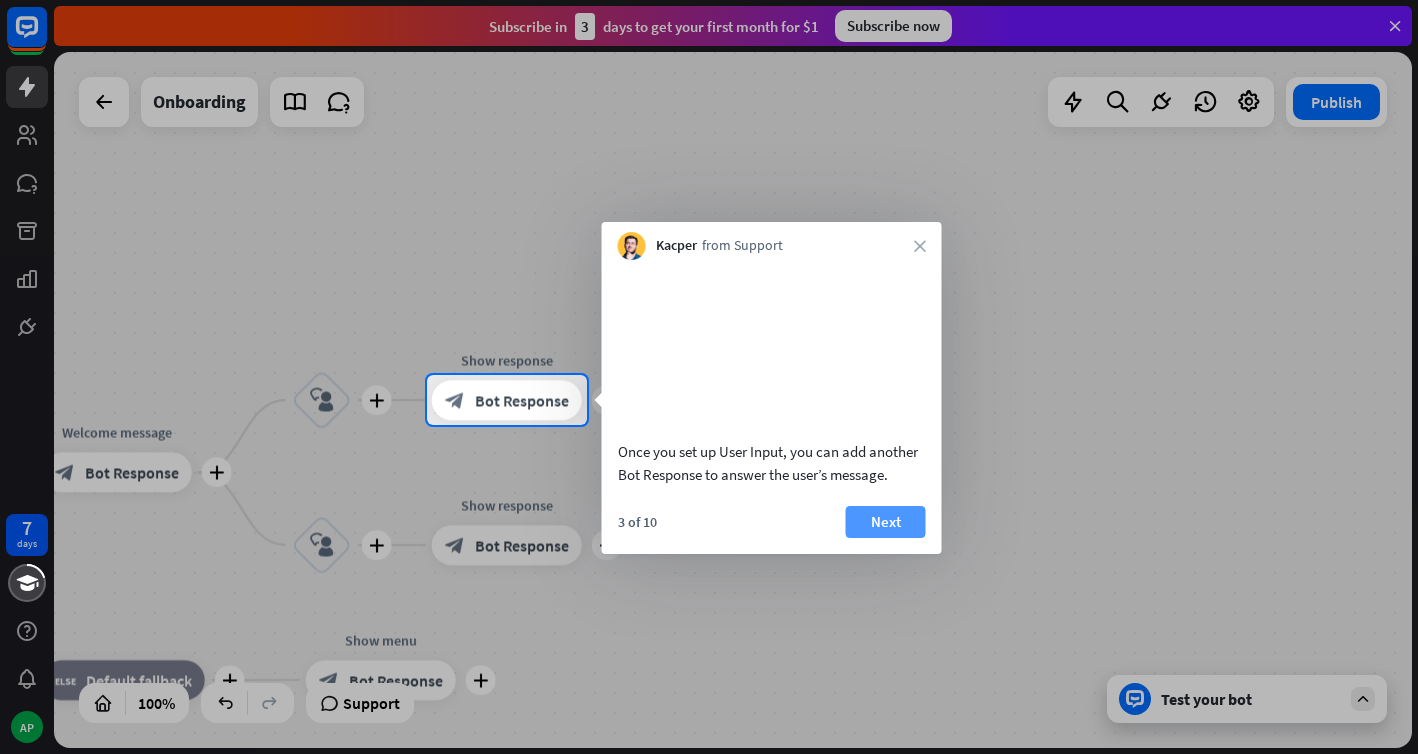 click on "Next" at bounding box center [886, 522] 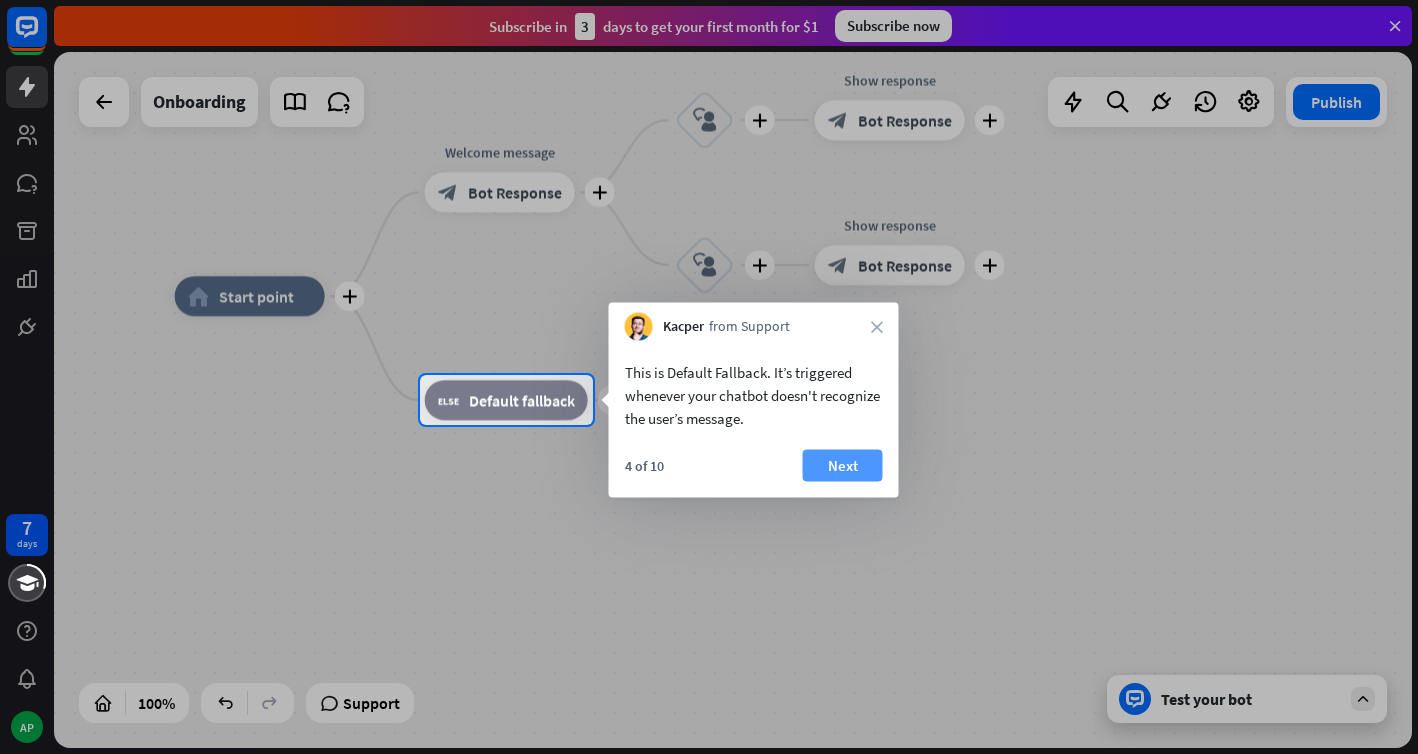 click on "Next" at bounding box center (843, 466) 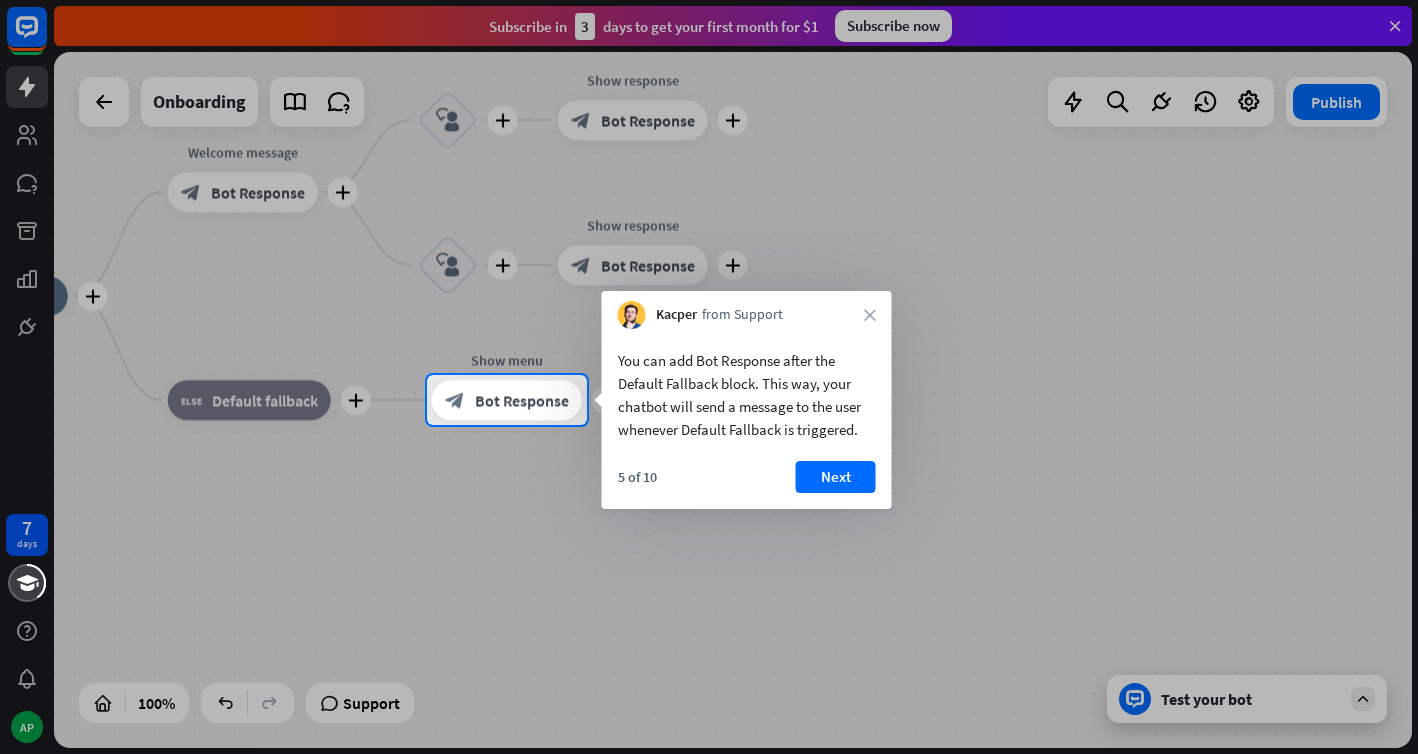 click on "5 of 10
Next" at bounding box center (747, 485) 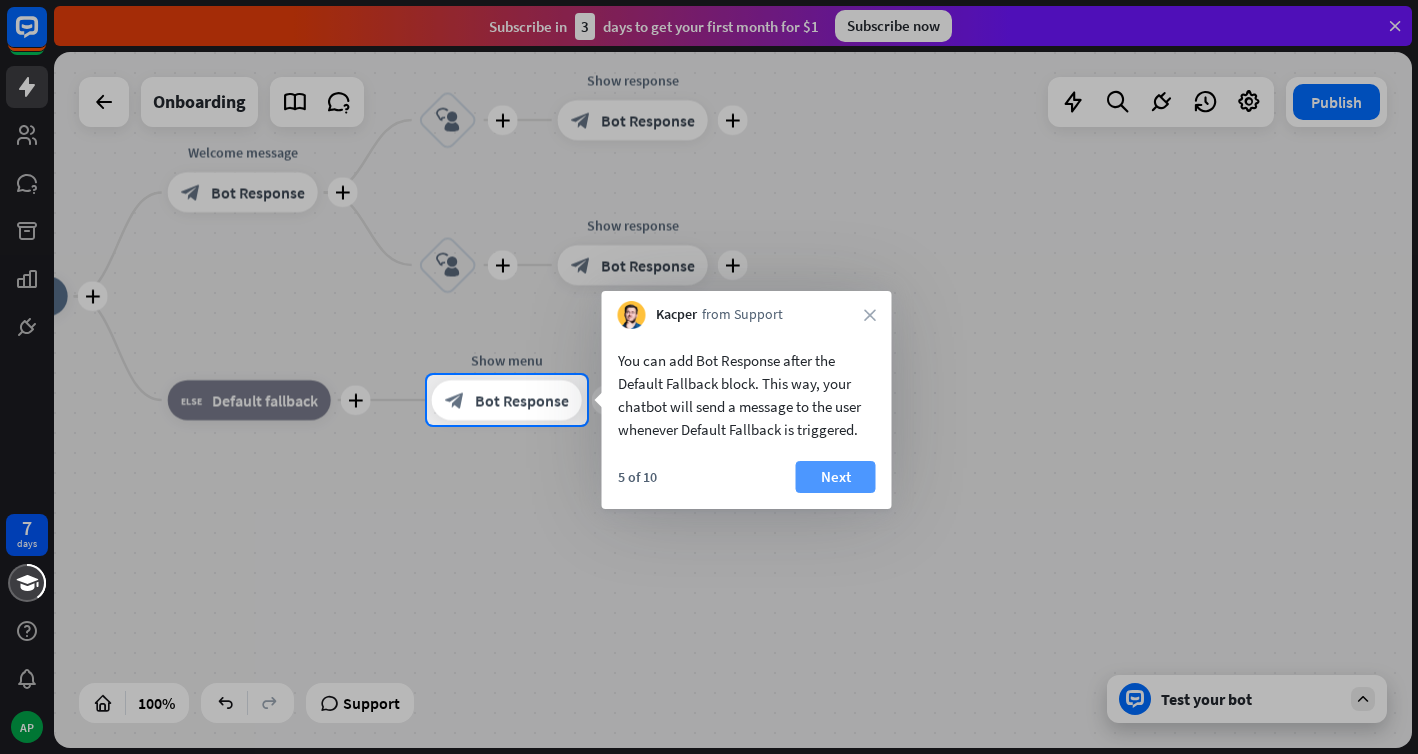 click on "Next" at bounding box center (836, 477) 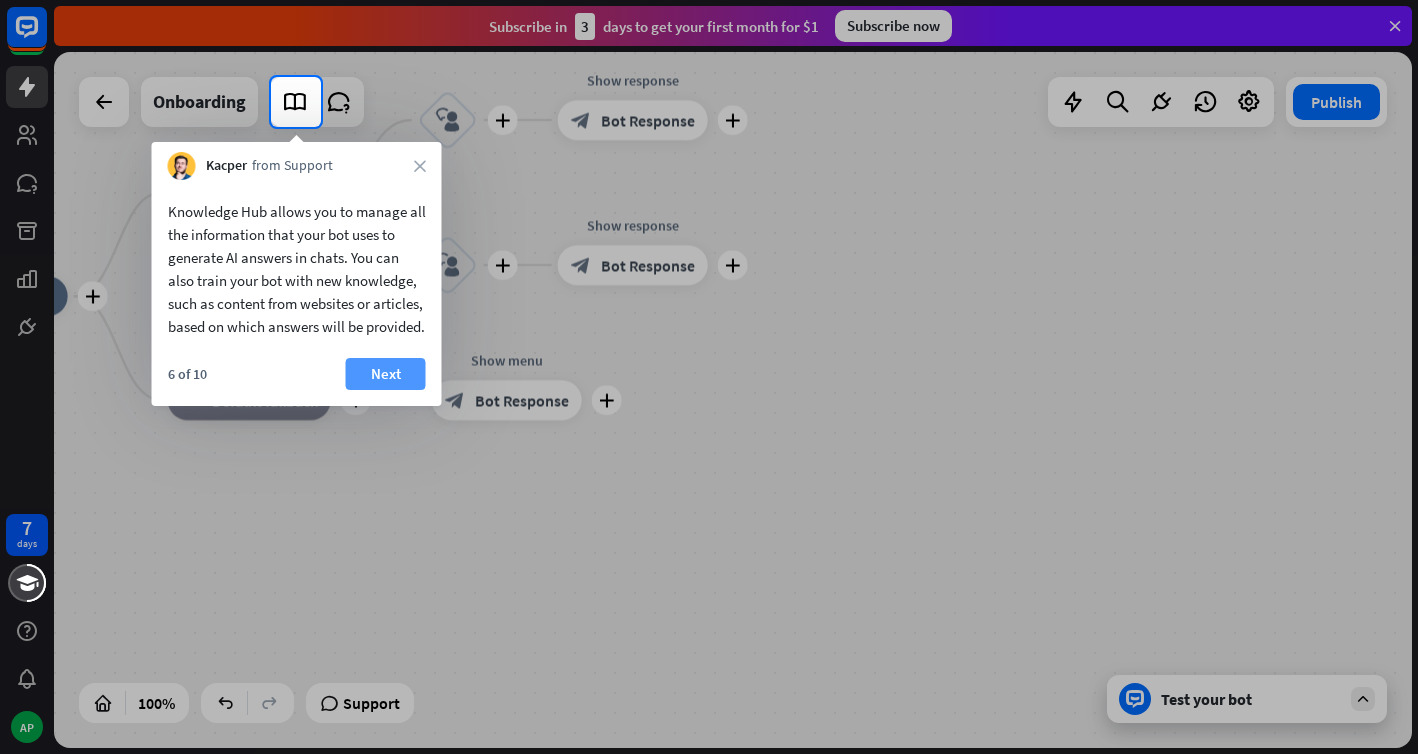 click on "Next" at bounding box center [386, 374] 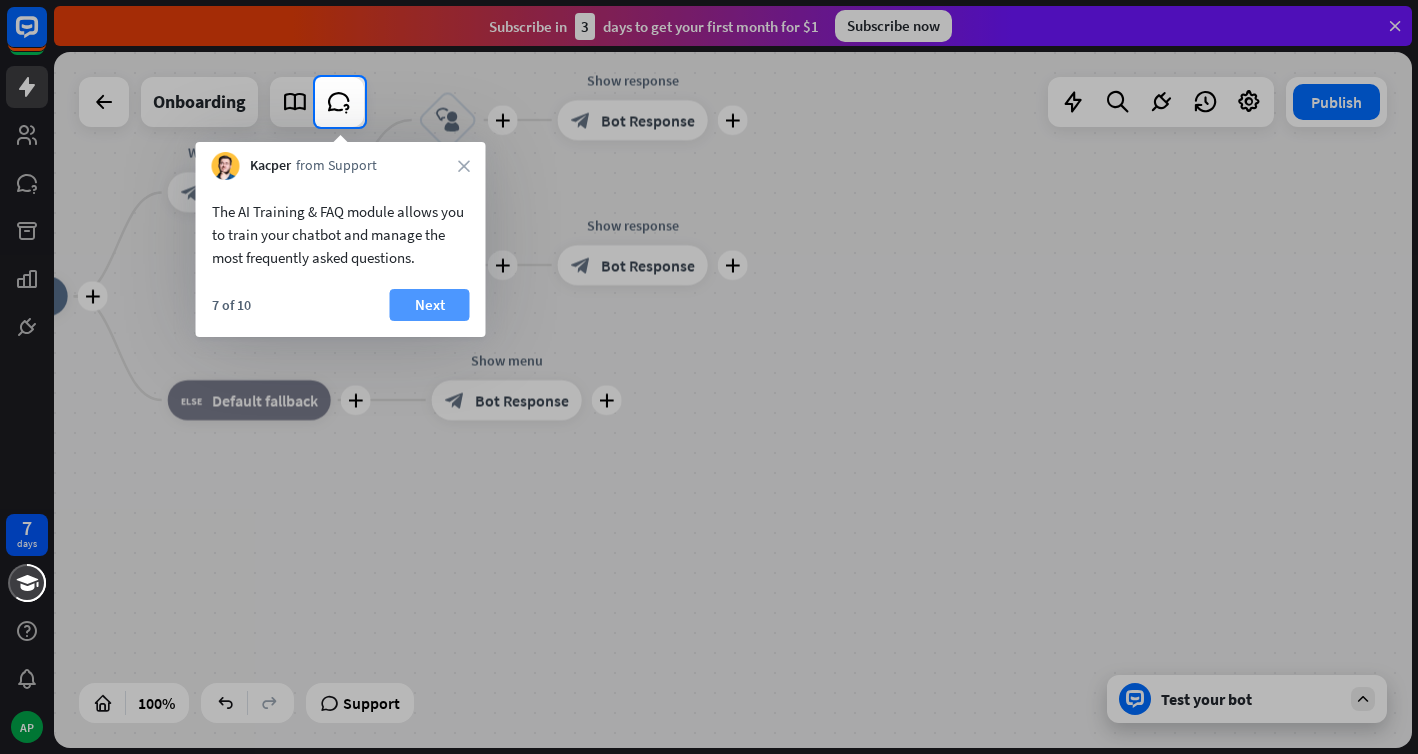 click on "Next" at bounding box center [430, 305] 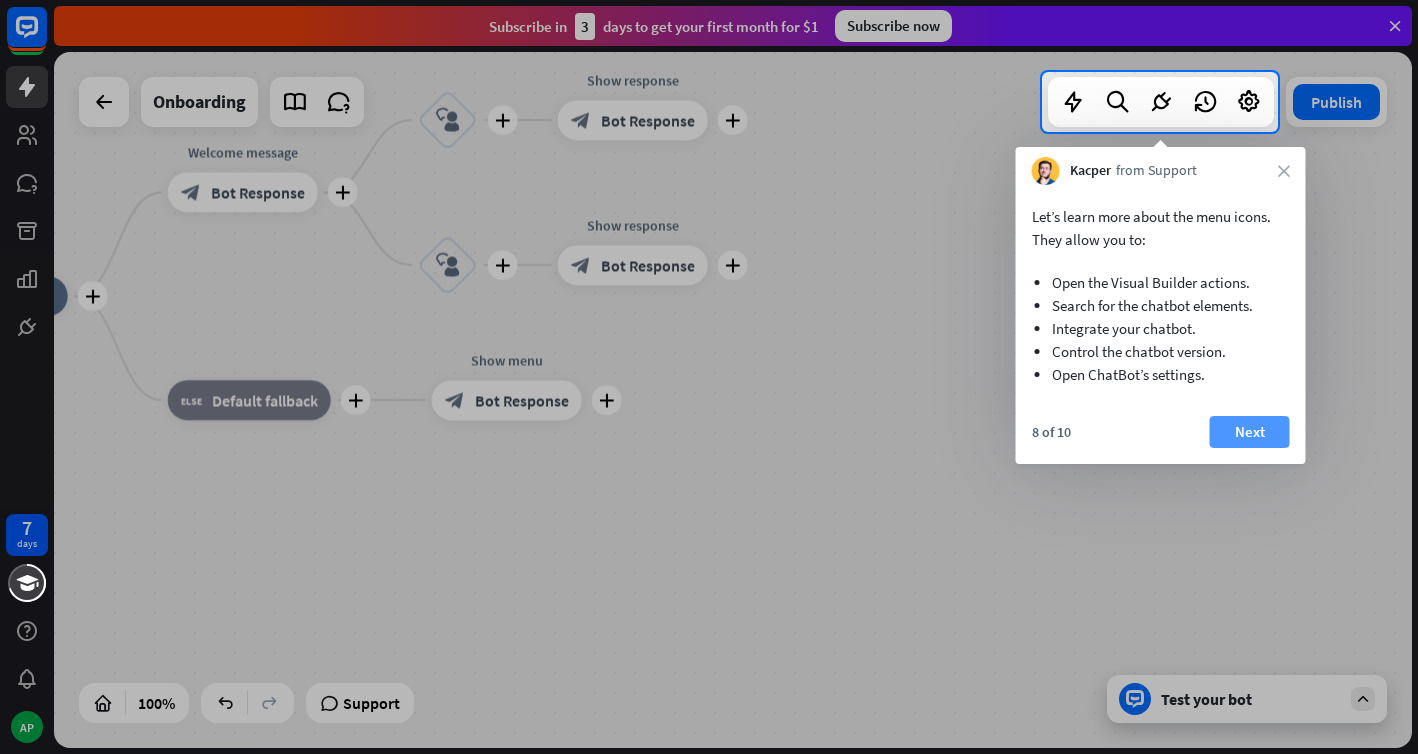 click on "Next" at bounding box center (1250, 432) 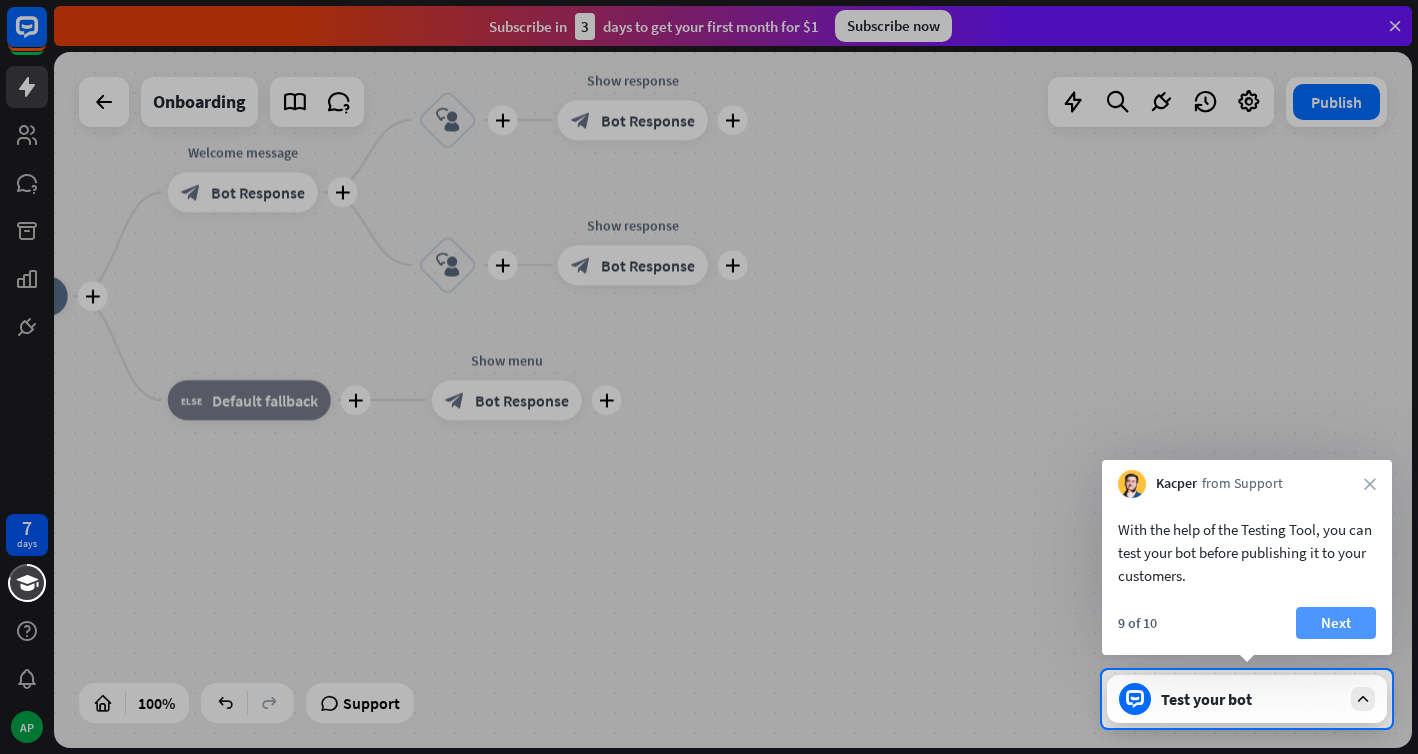 click on "Next" at bounding box center [1336, 623] 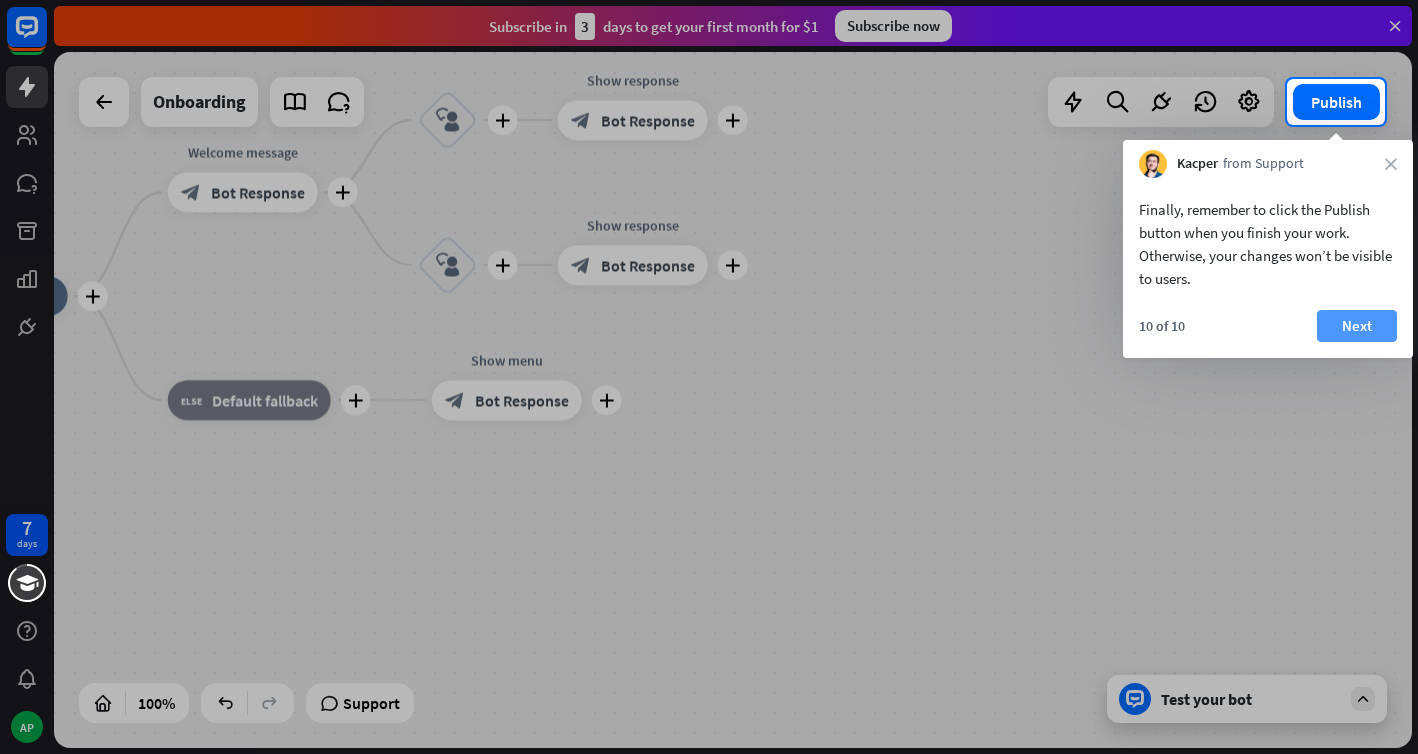 click on "Next" at bounding box center (1357, 326) 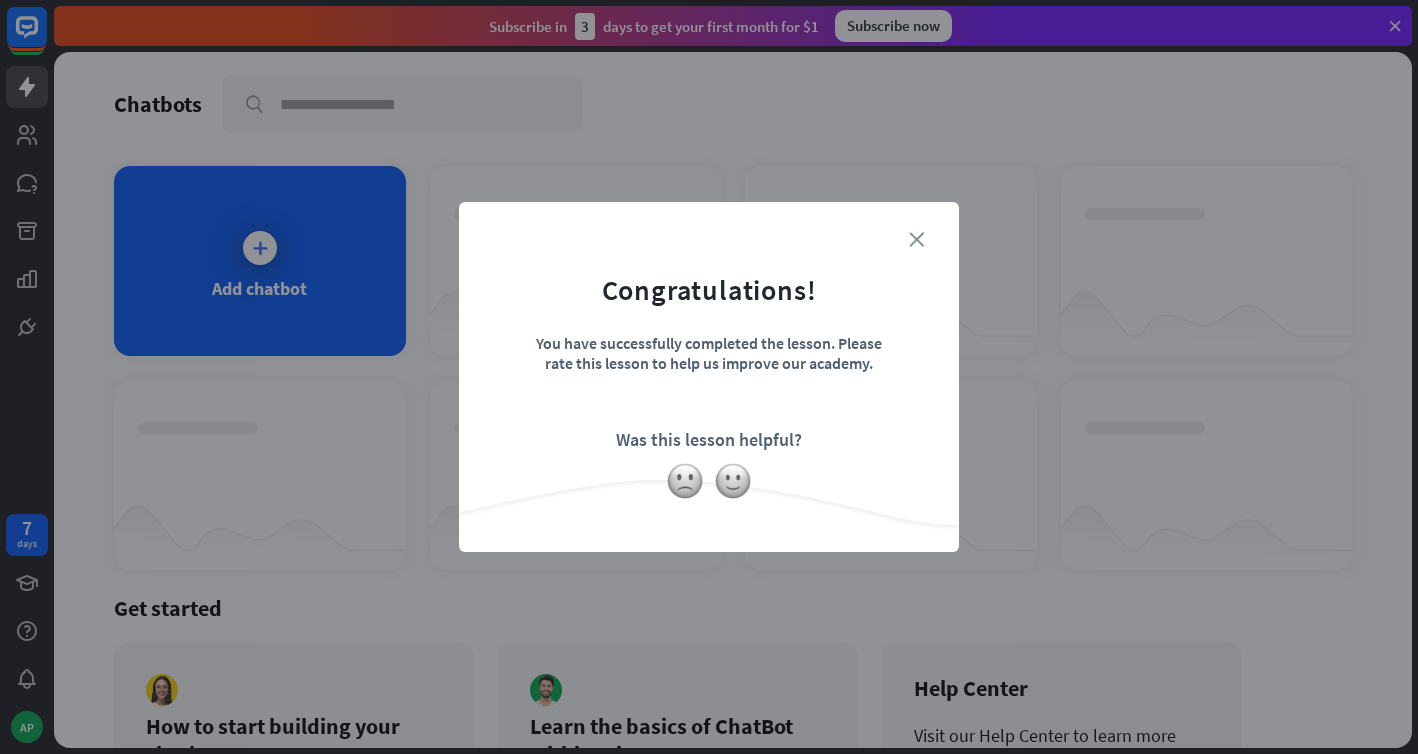 click on "close" at bounding box center [916, 239] 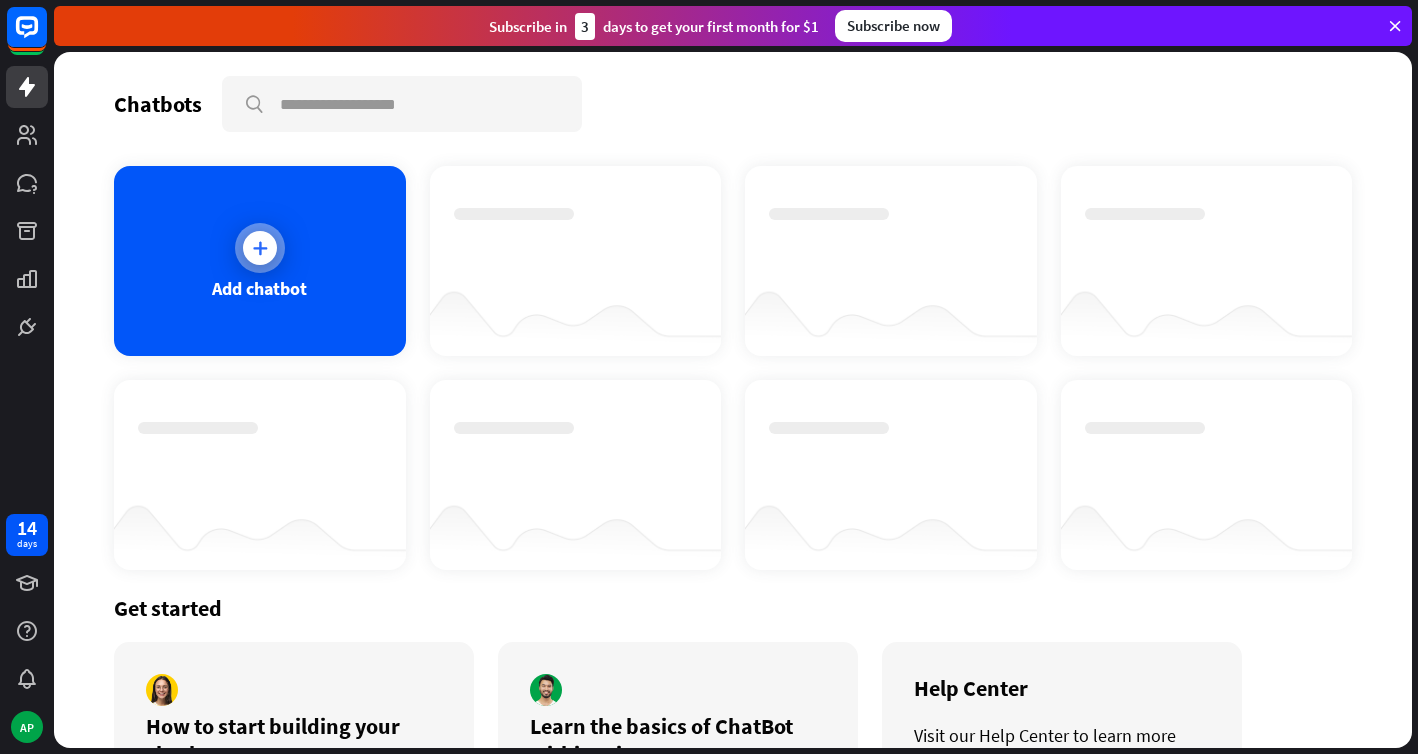 click on "Add chatbot" at bounding box center [260, 261] 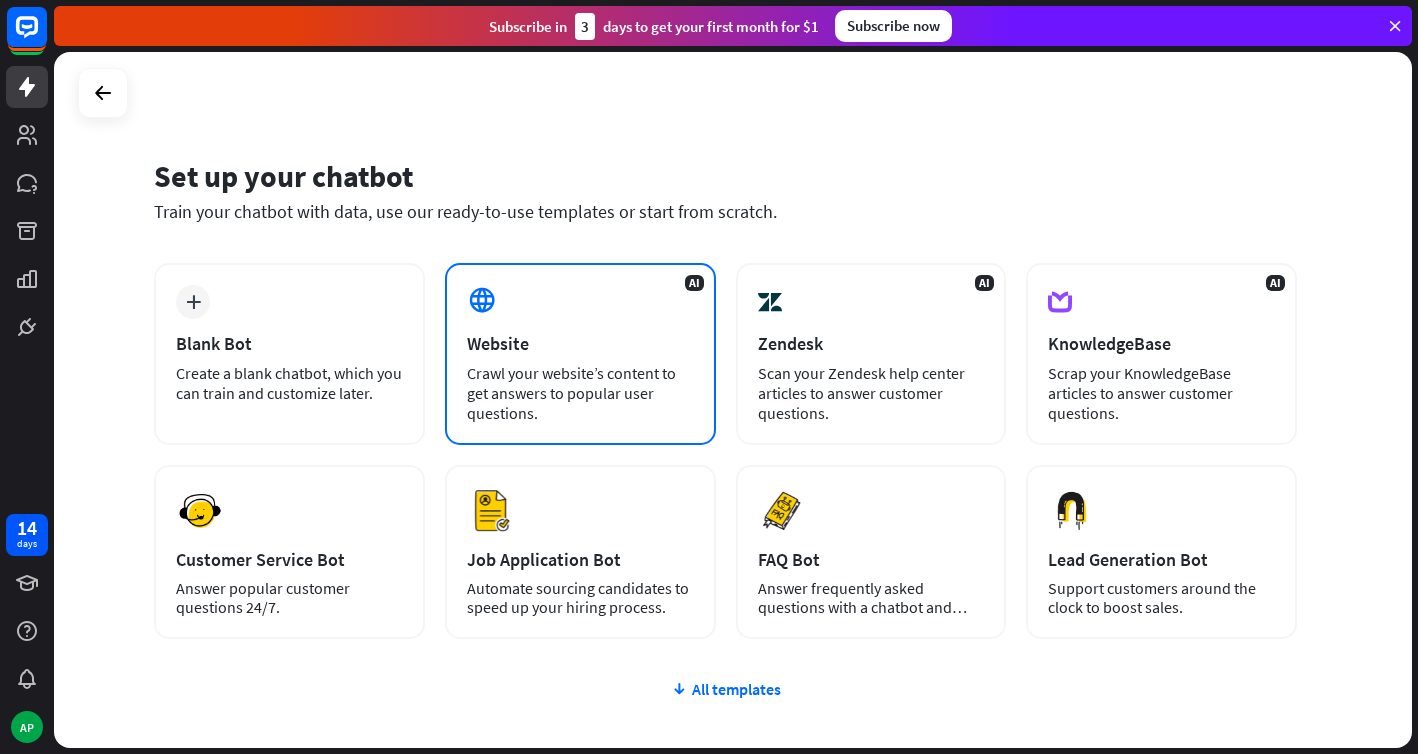 click on "AI     Website
Crawl your website’s content to get answers to
popular user questions." at bounding box center [580, 354] 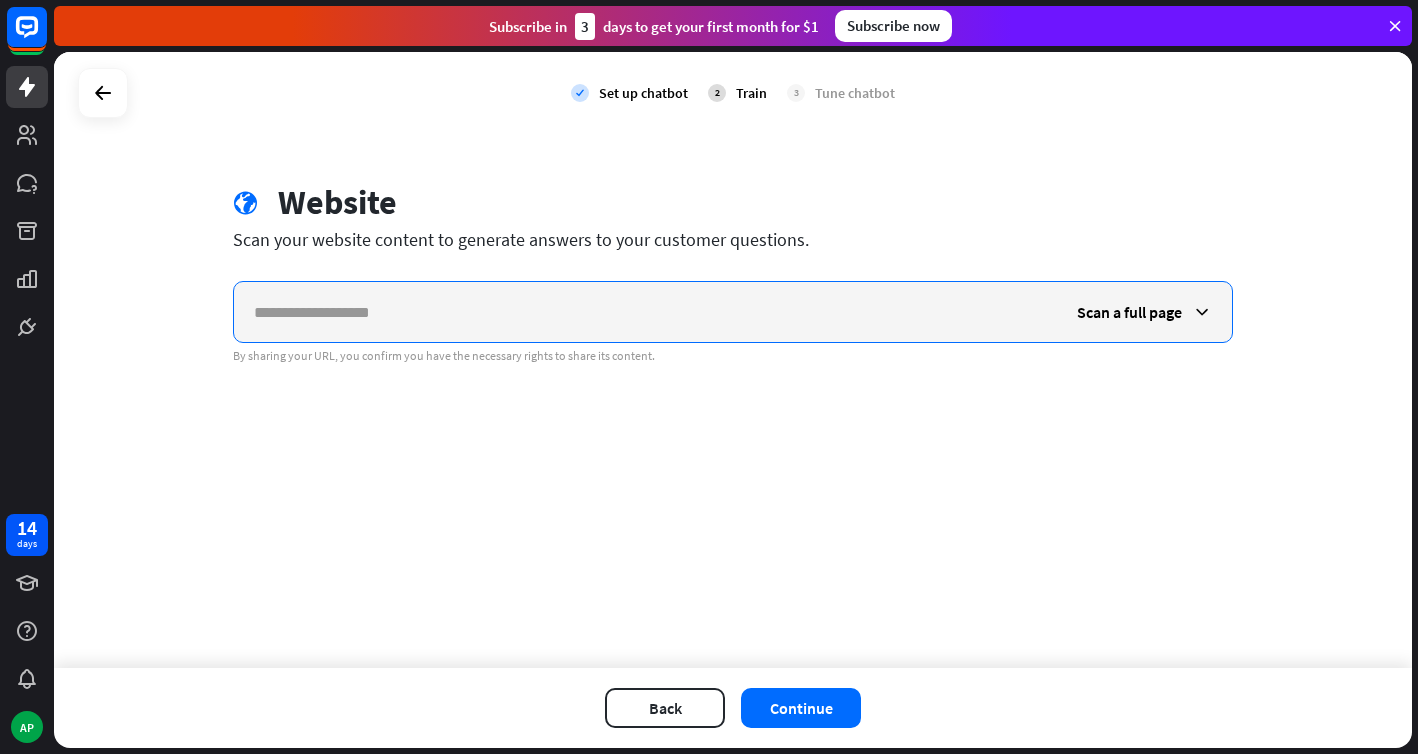 paste on "**********" 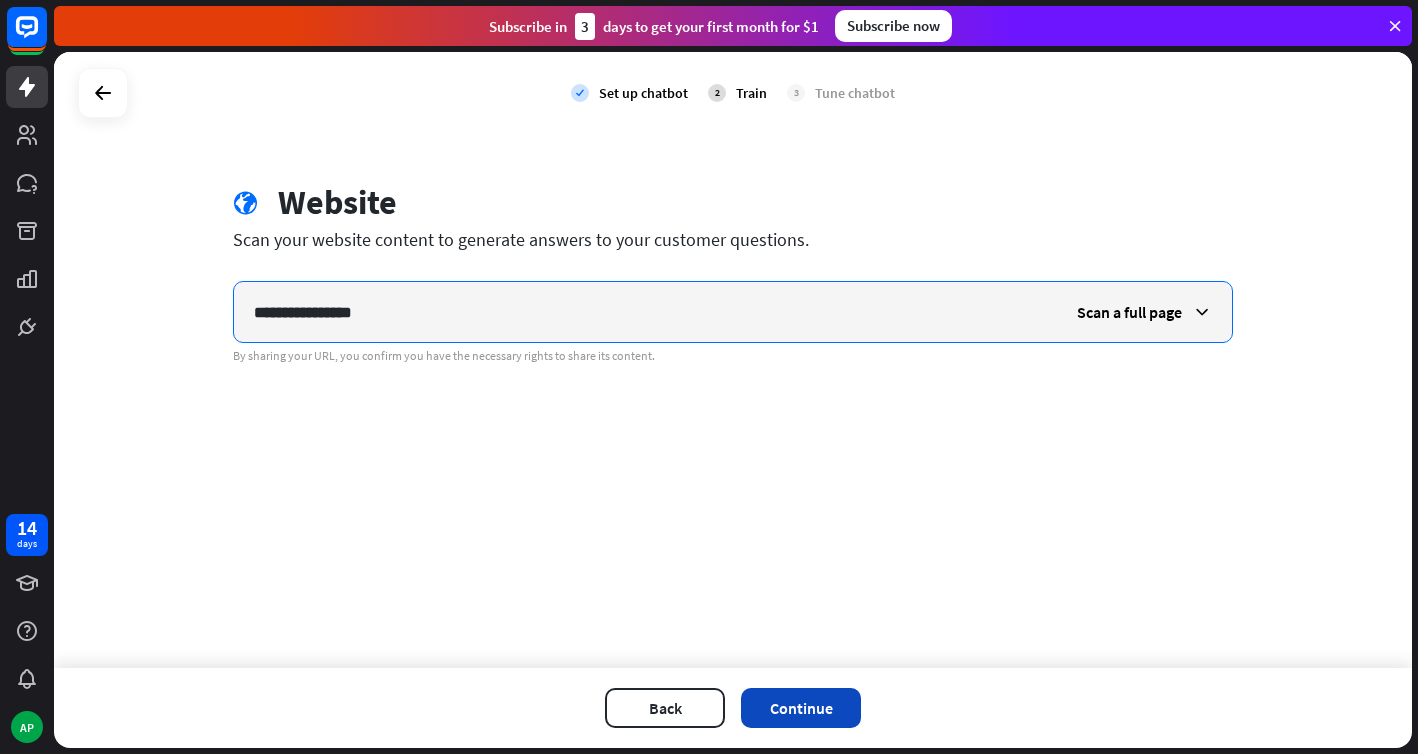type on "**********" 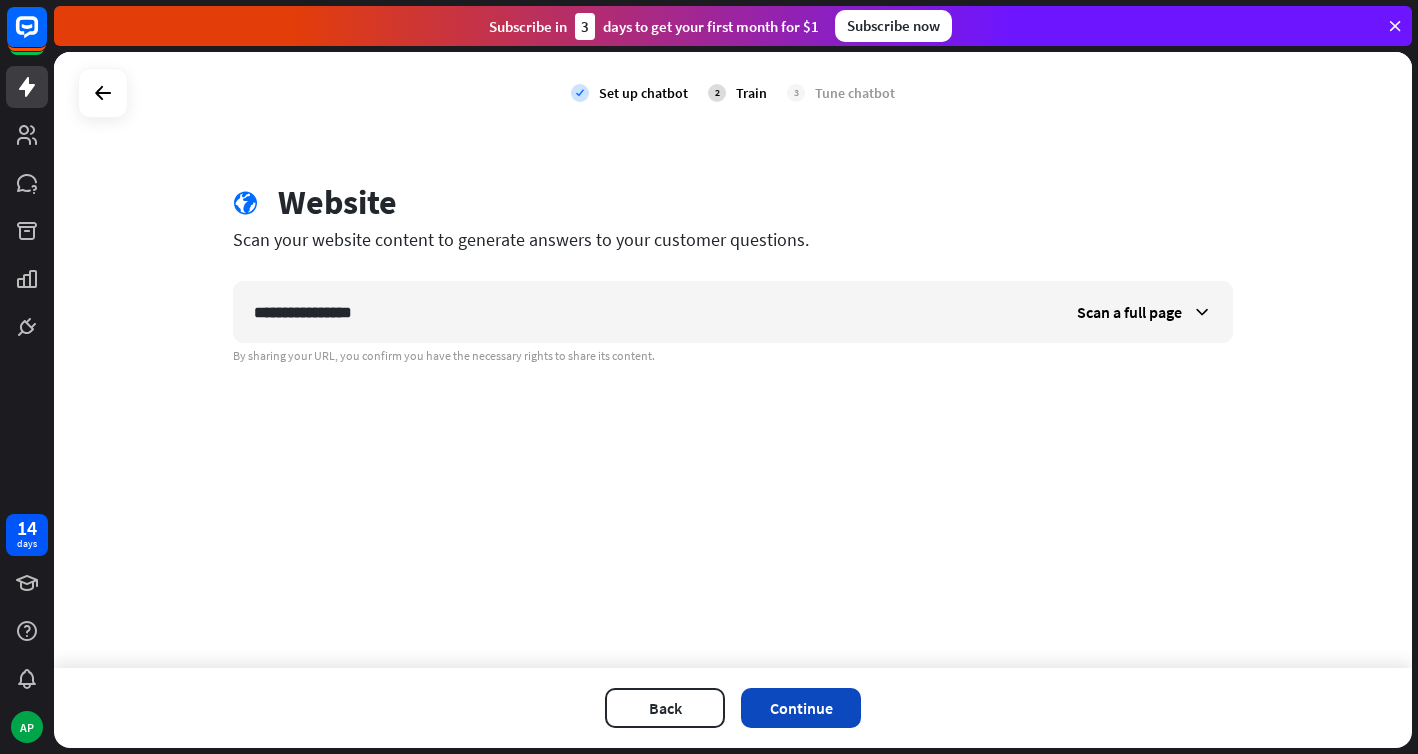 click on "Continue" at bounding box center (801, 708) 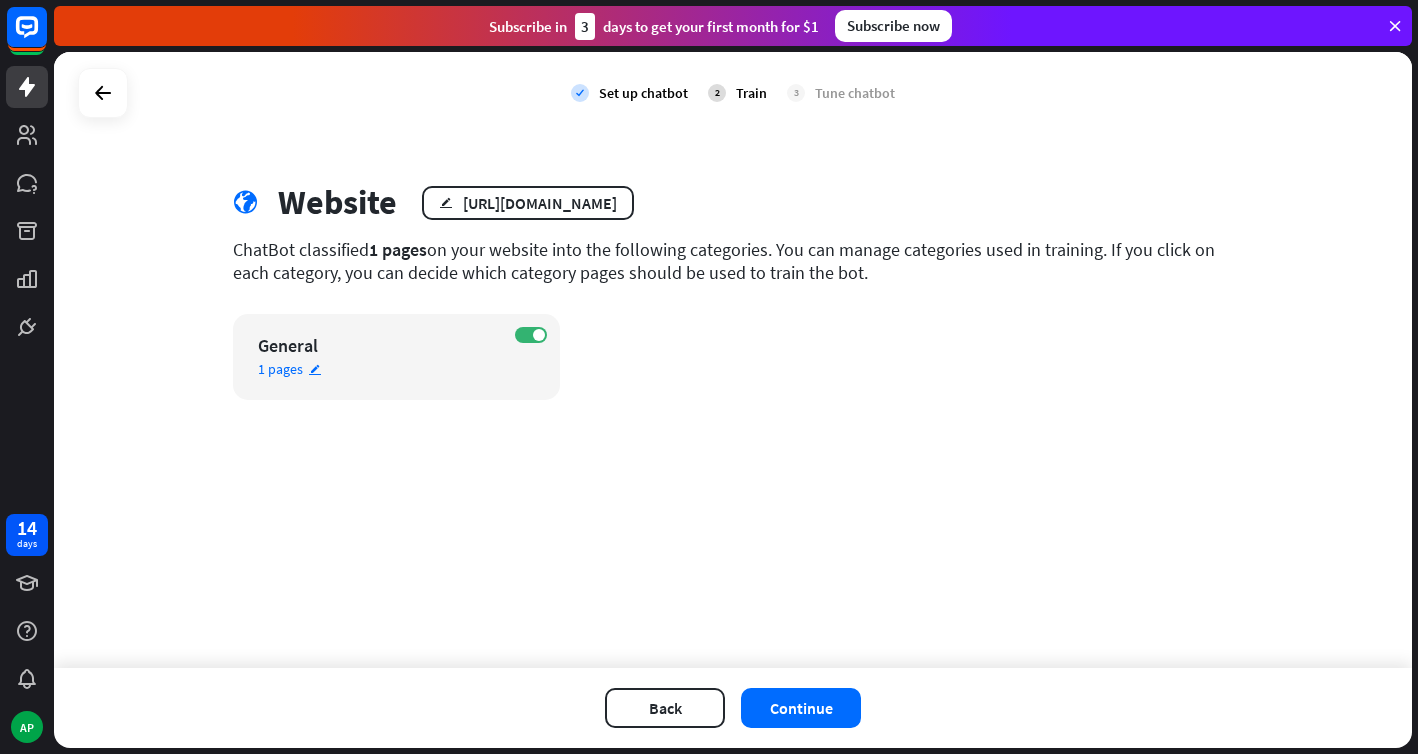 click on "ON
General   1 pages   edit" at bounding box center (396, 357) 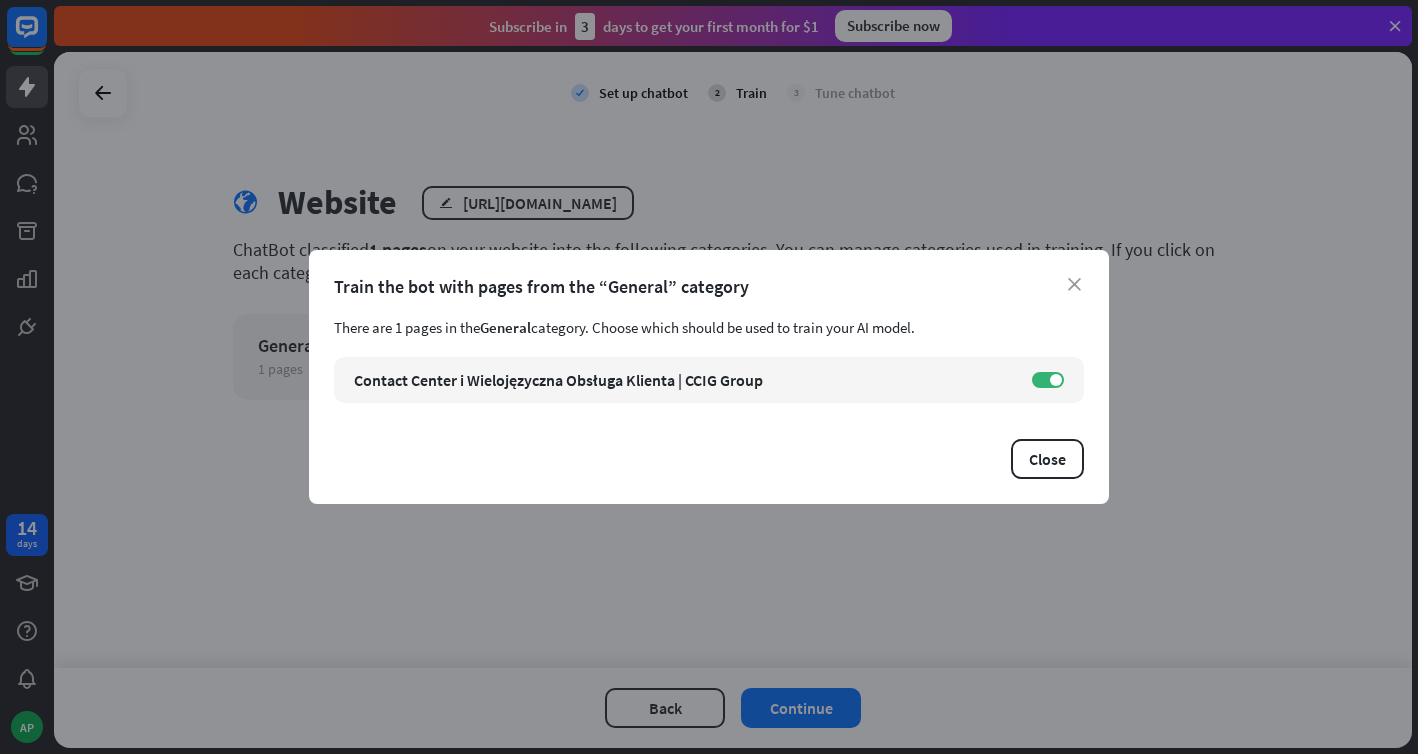 click on "close
Train the bot with pages from the “General”
category
There are 1 pages in the
General
category. Choose which should be used to train your AI
model.
Contact Center i Wielojęzyczna Obsługa Klienta | CCIG Group
link   [URL][DOMAIN_NAME]
ON
Close" at bounding box center [709, 377] 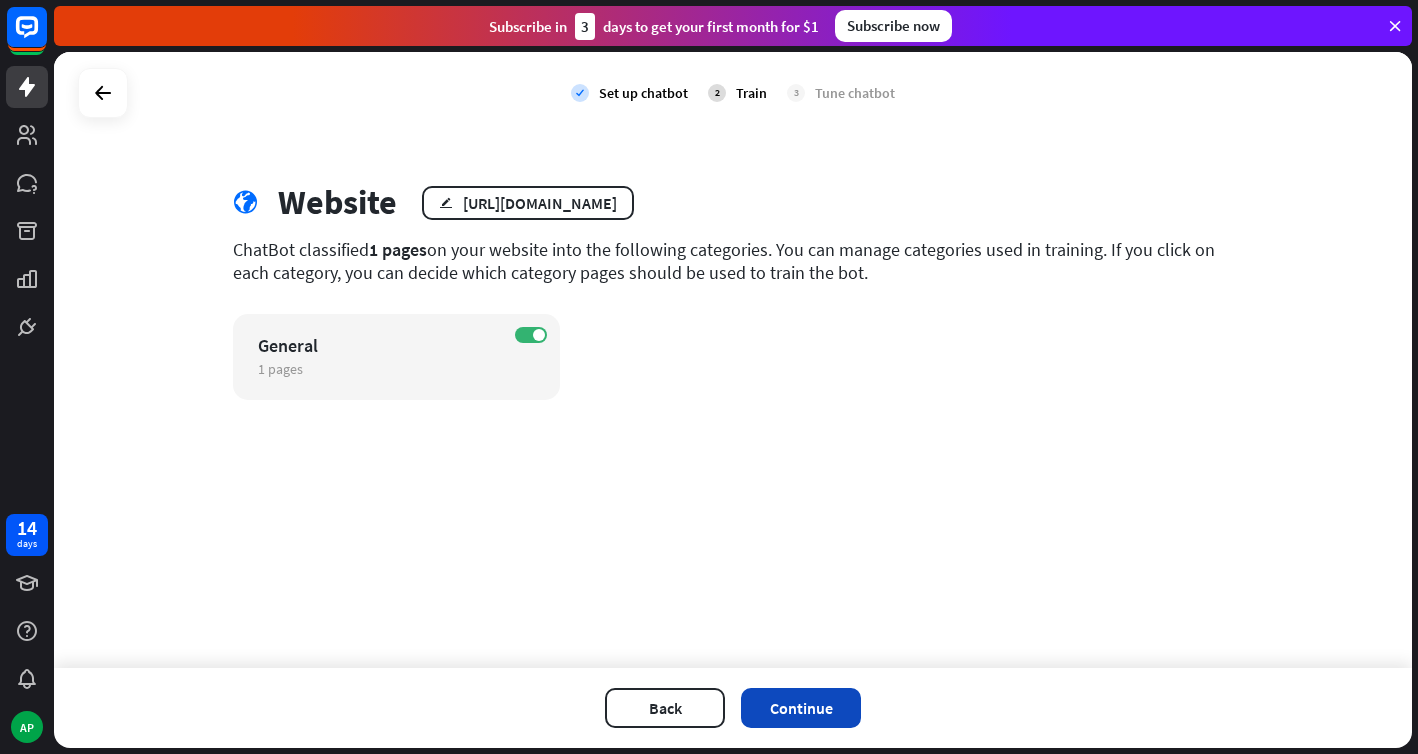 click on "Continue" at bounding box center [801, 708] 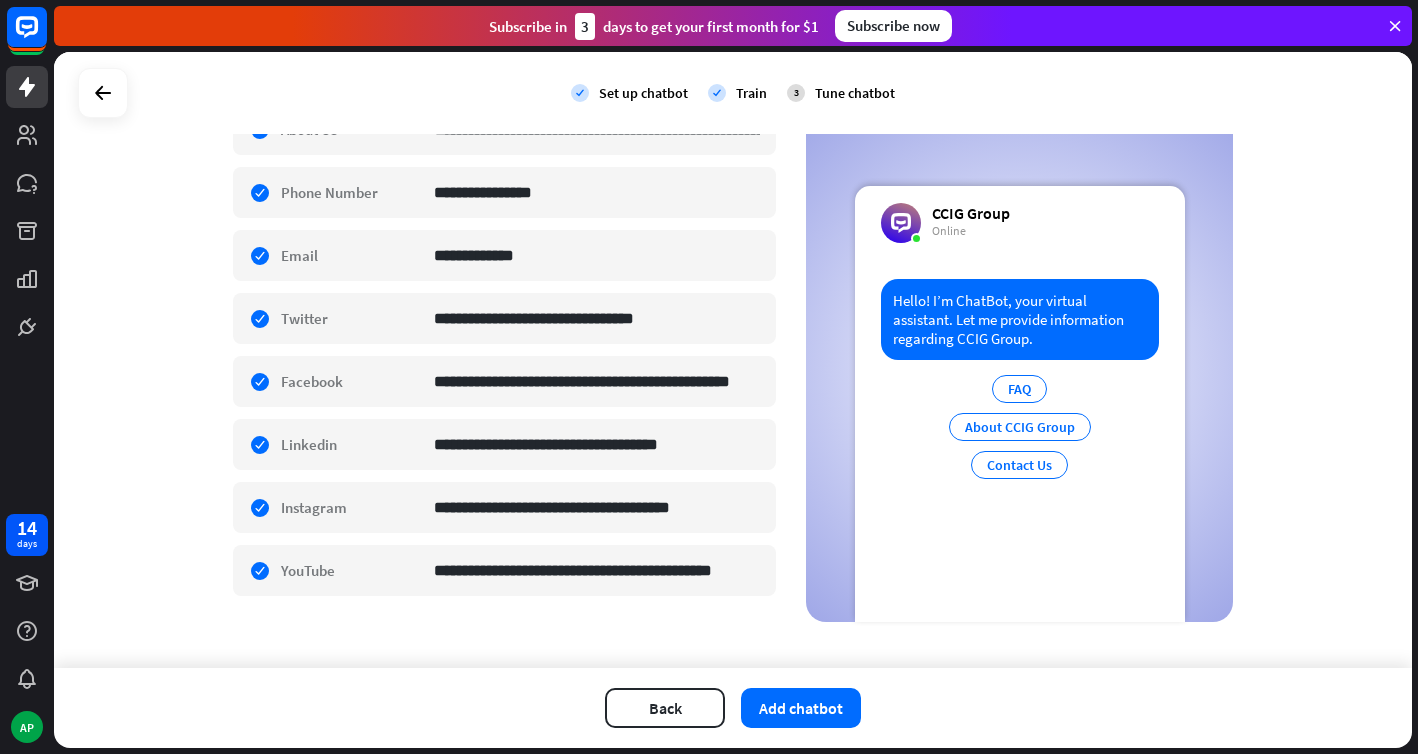 scroll, scrollTop: 512, scrollLeft: 0, axis: vertical 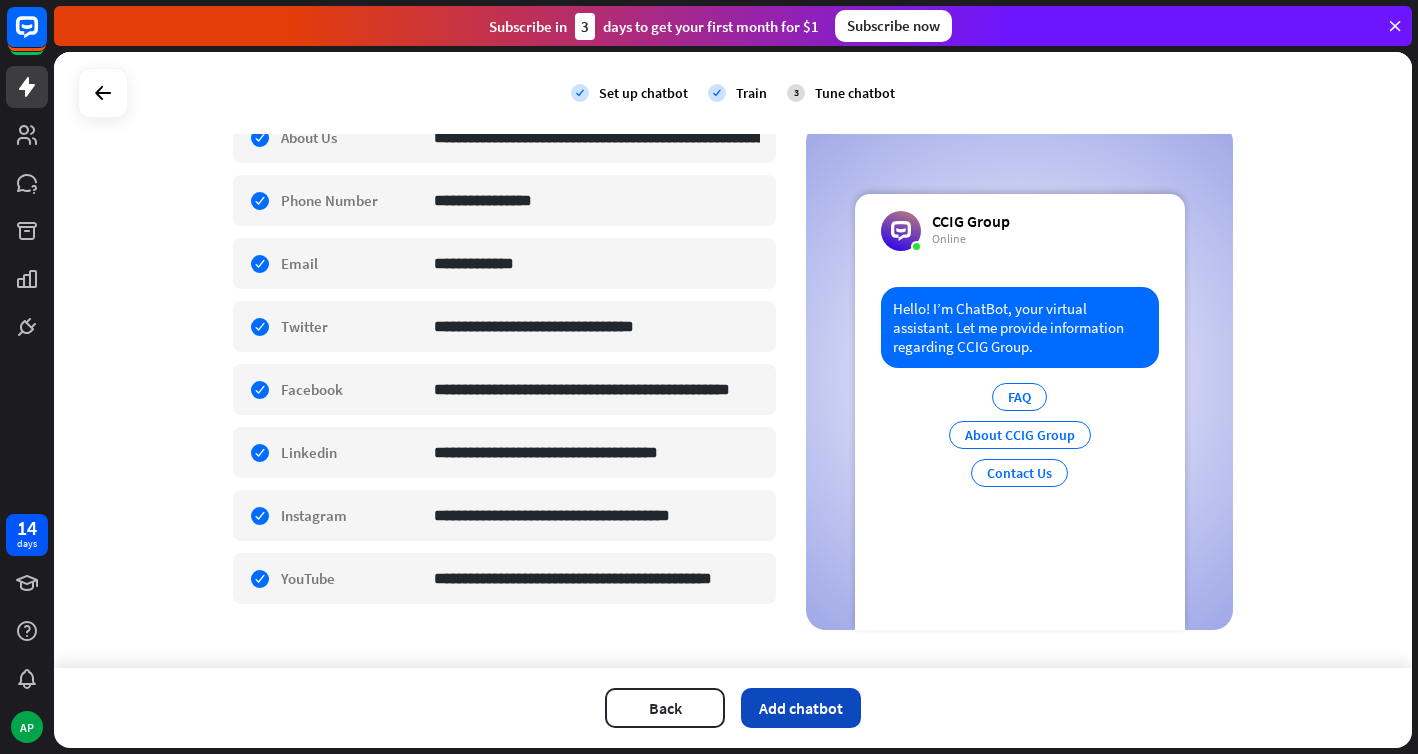 click on "Add chatbot" at bounding box center [801, 708] 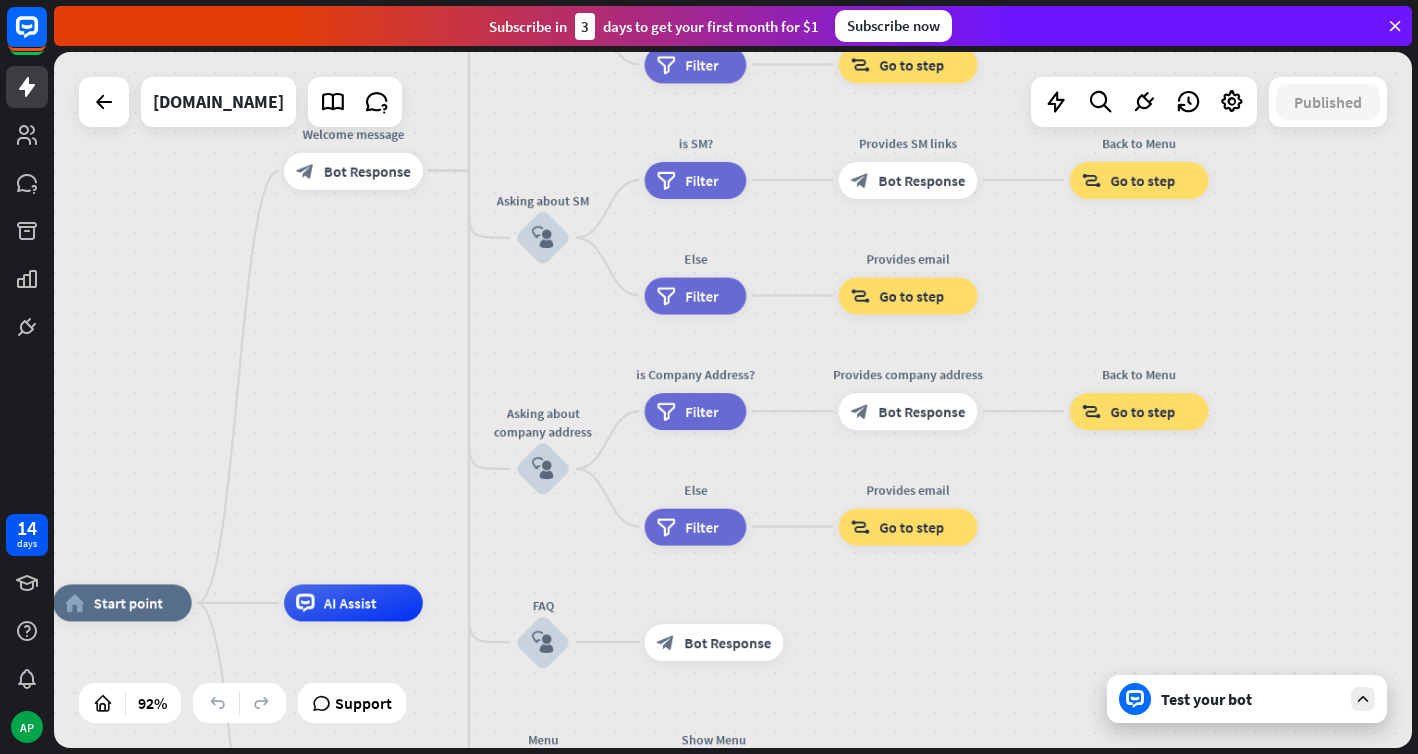 drag, startPoint x: 1187, startPoint y: 501, endPoint x: 805, endPoint y: 744, distance: 452.73944 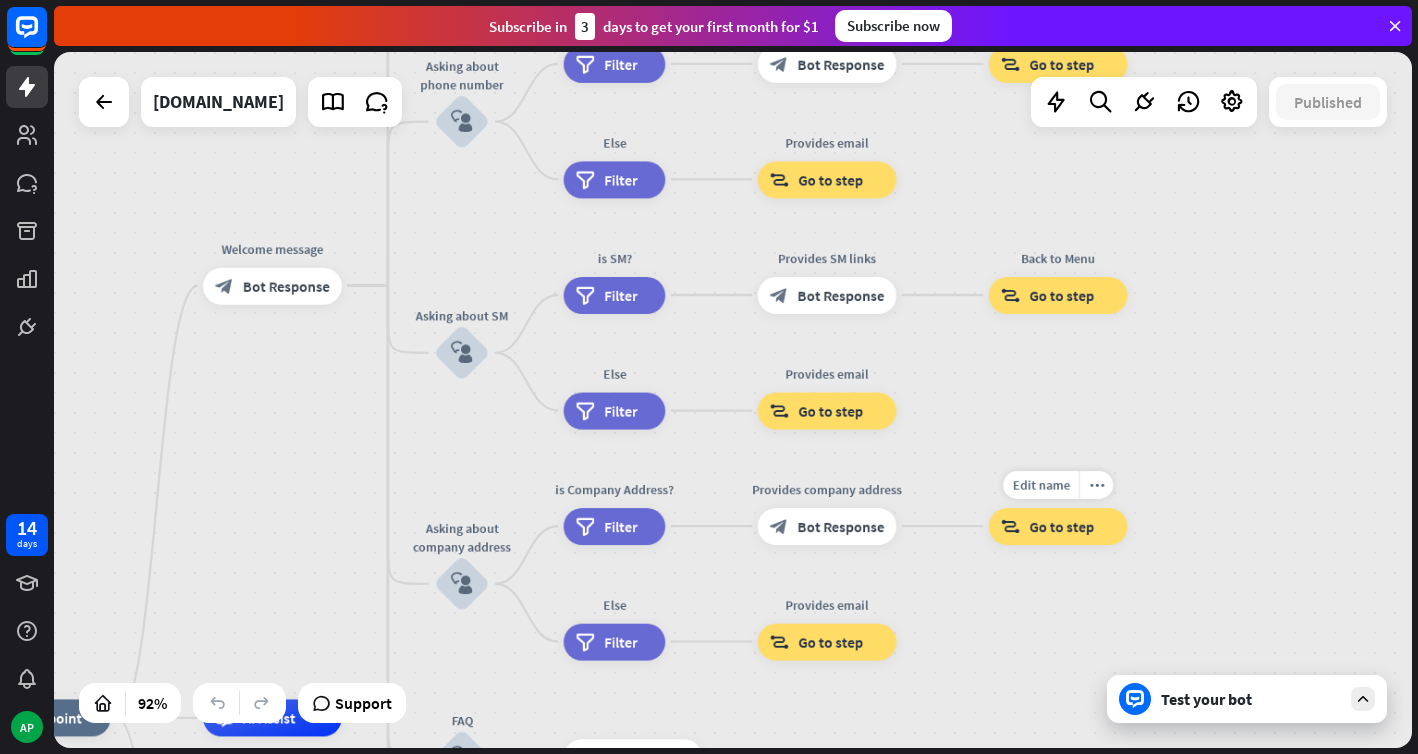 drag, startPoint x: 1145, startPoint y: 363, endPoint x: 1065, endPoint y: 645, distance: 293.12796 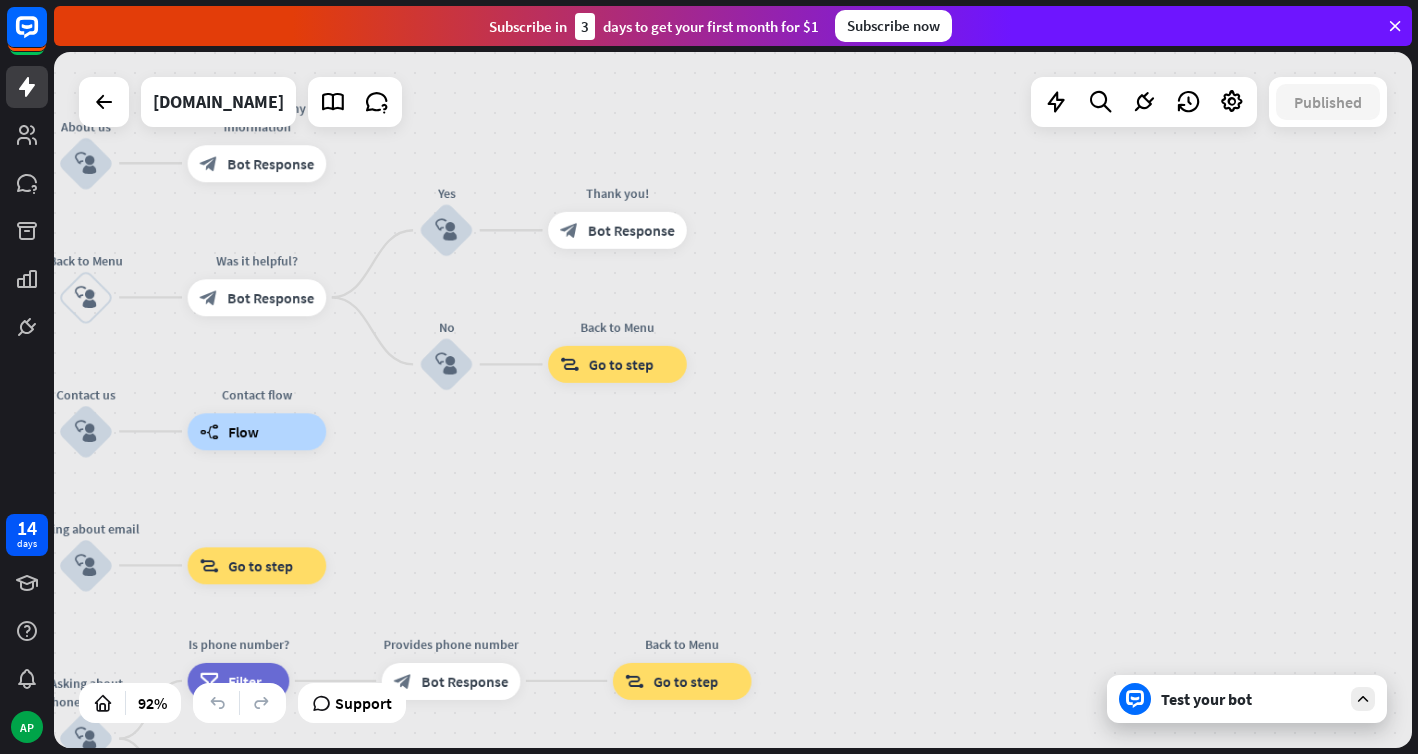 drag, startPoint x: 1349, startPoint y: 332, endPoint x: 1056, endPoint y: 753, distance: 512.923 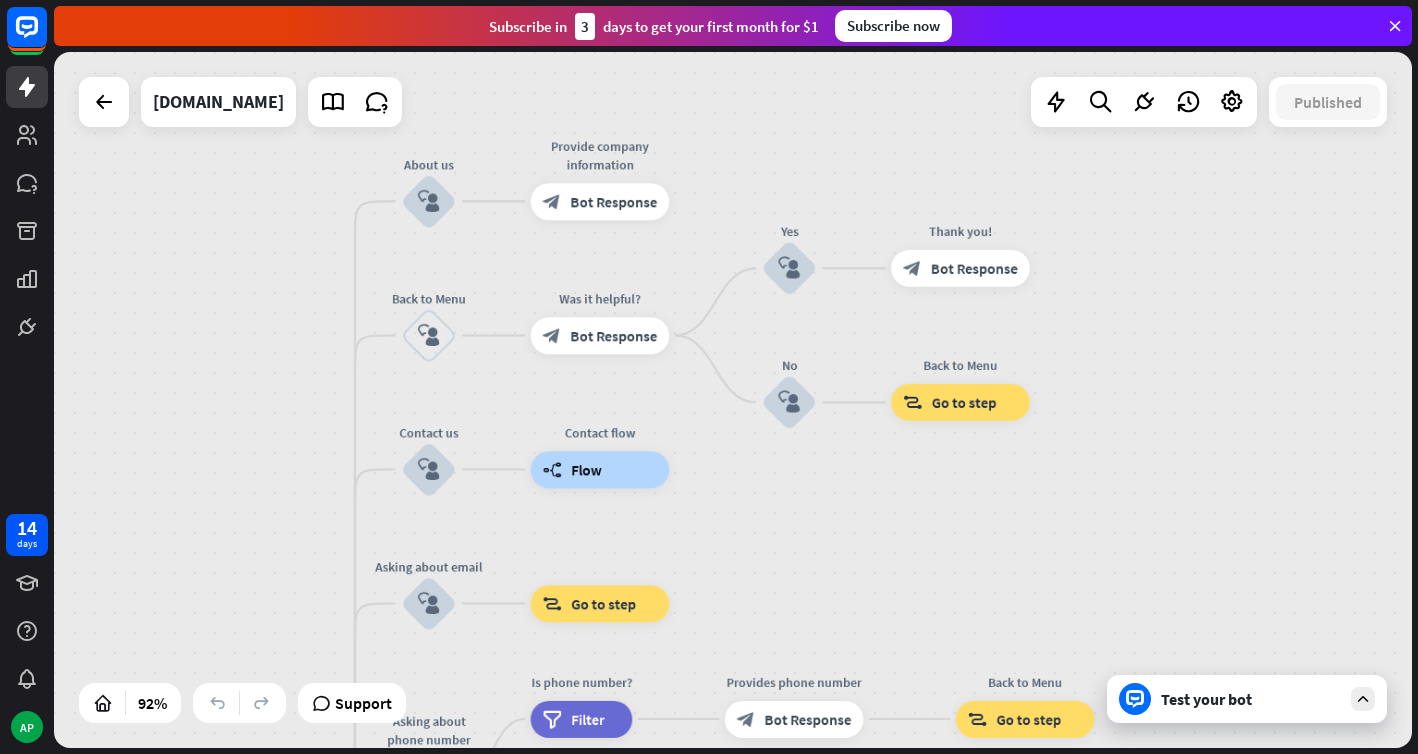 drag, startPoint x: 1128, startPoint y: 248, endPoint x: 1439, endPoint y: 284, distance: 313.07666 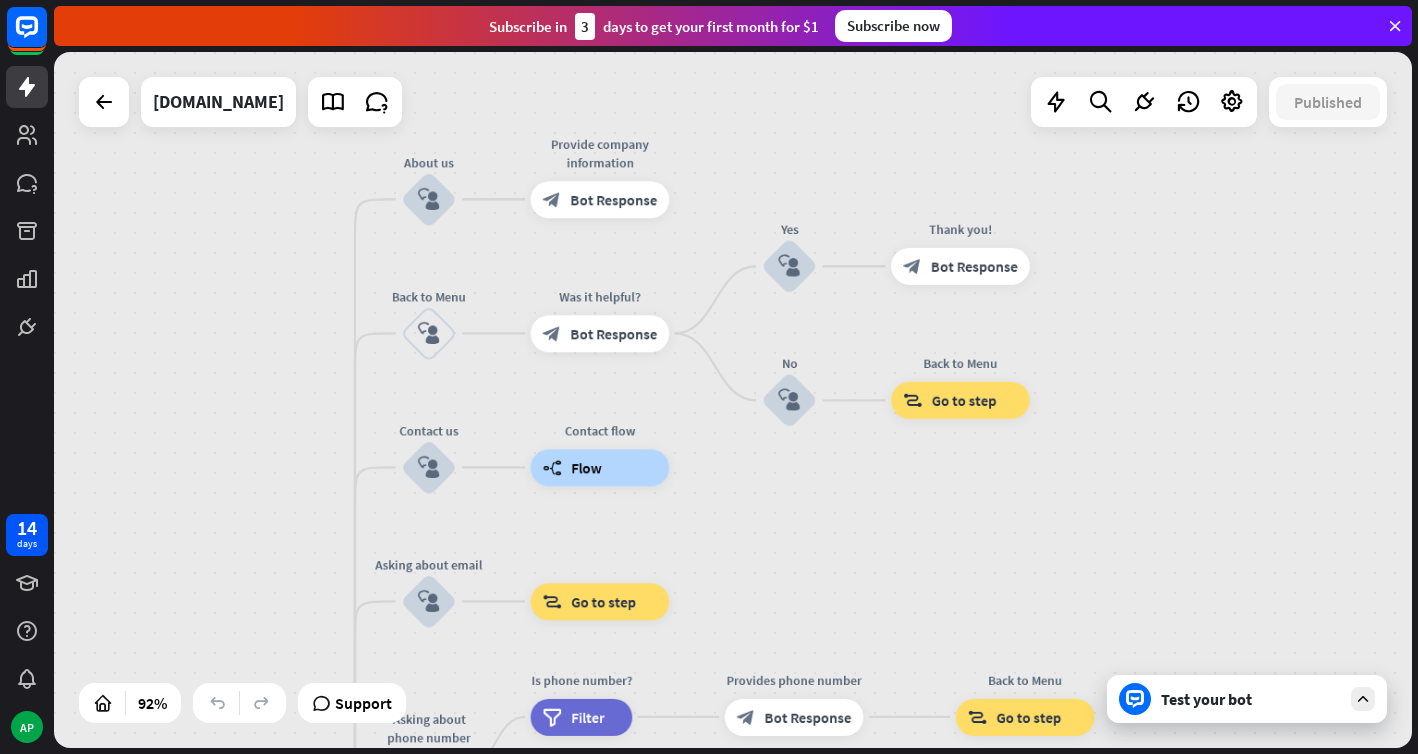 click on "Test your bot" at bounding box center [1251, 699] 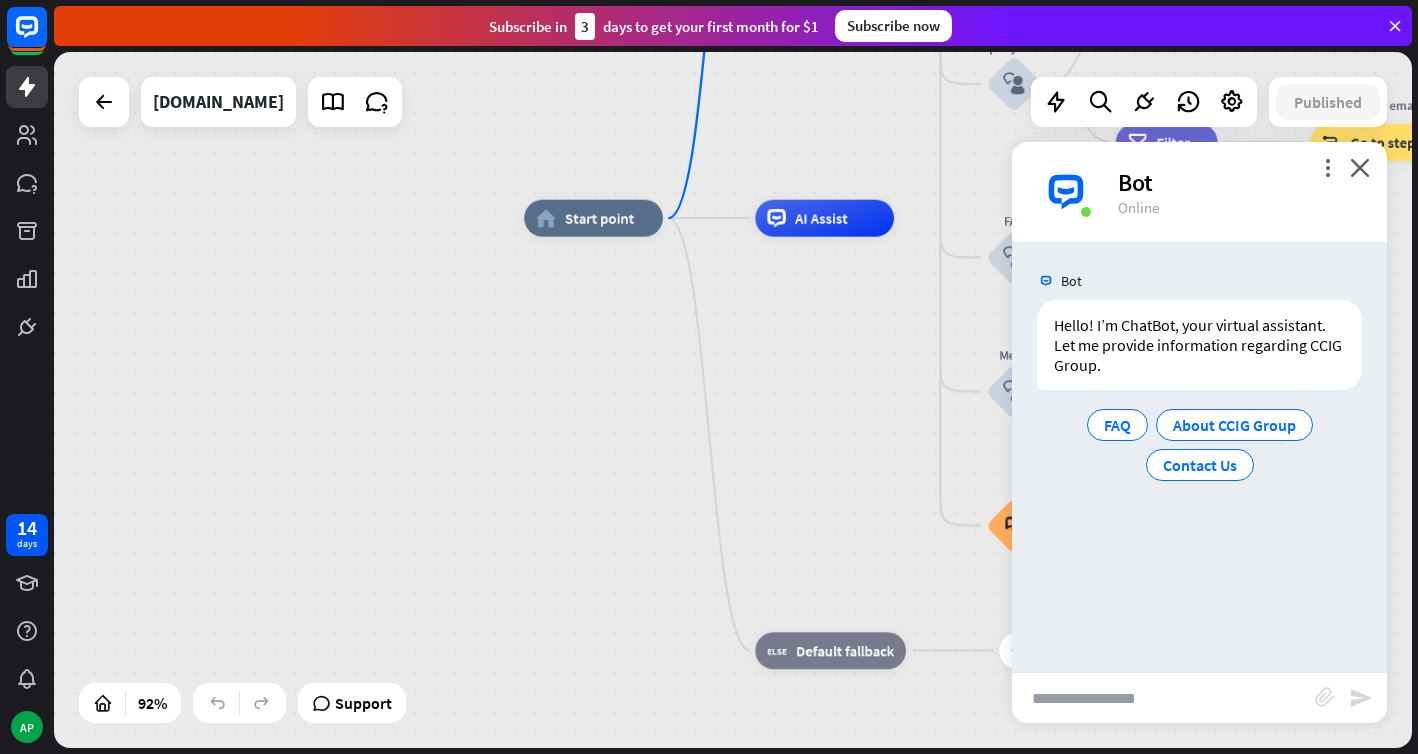 drag, startPoint x: 527, startPoint y: 513, endPoint x: 838, endPoint y: -82, distance: 671.3762 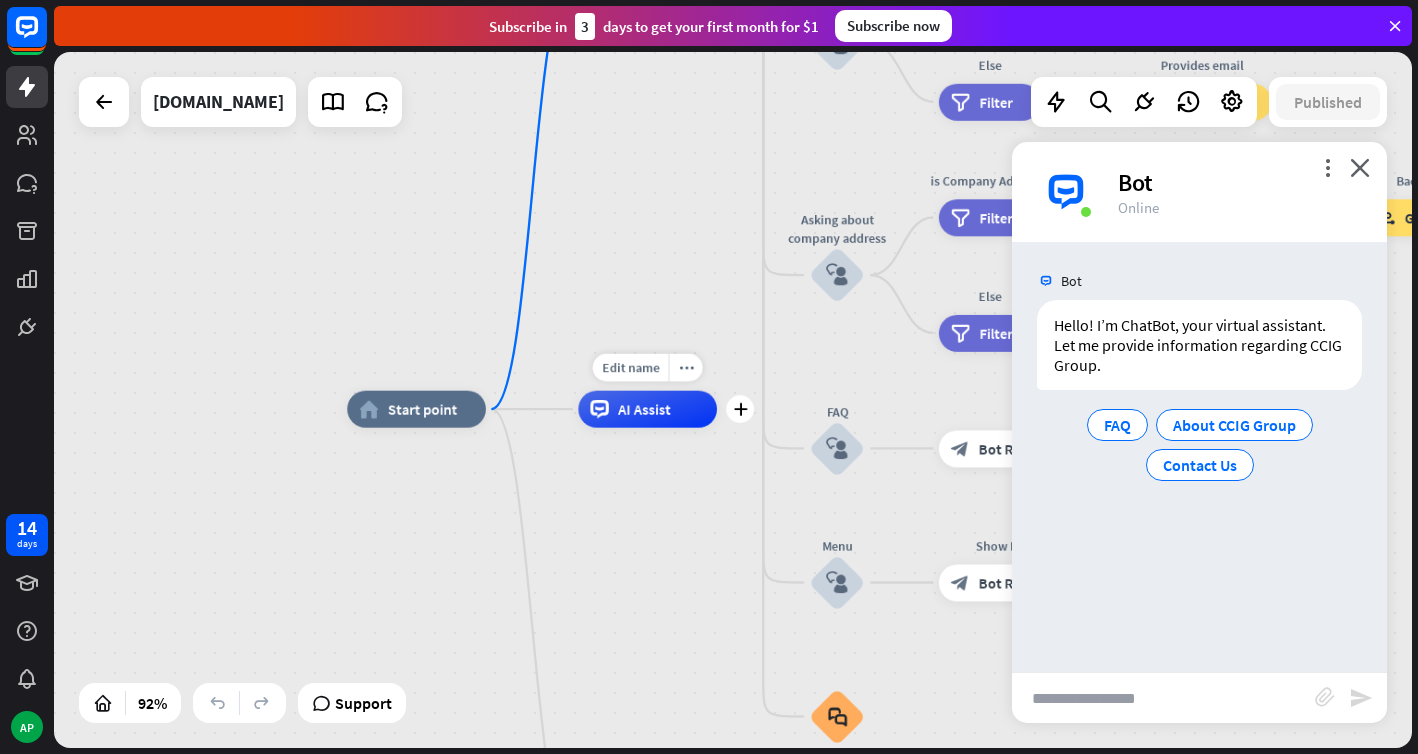 drag, startPoint x: 795, startPoint y: 171, endPoint x: 535, endPoint y: 465, distance: 392.4742 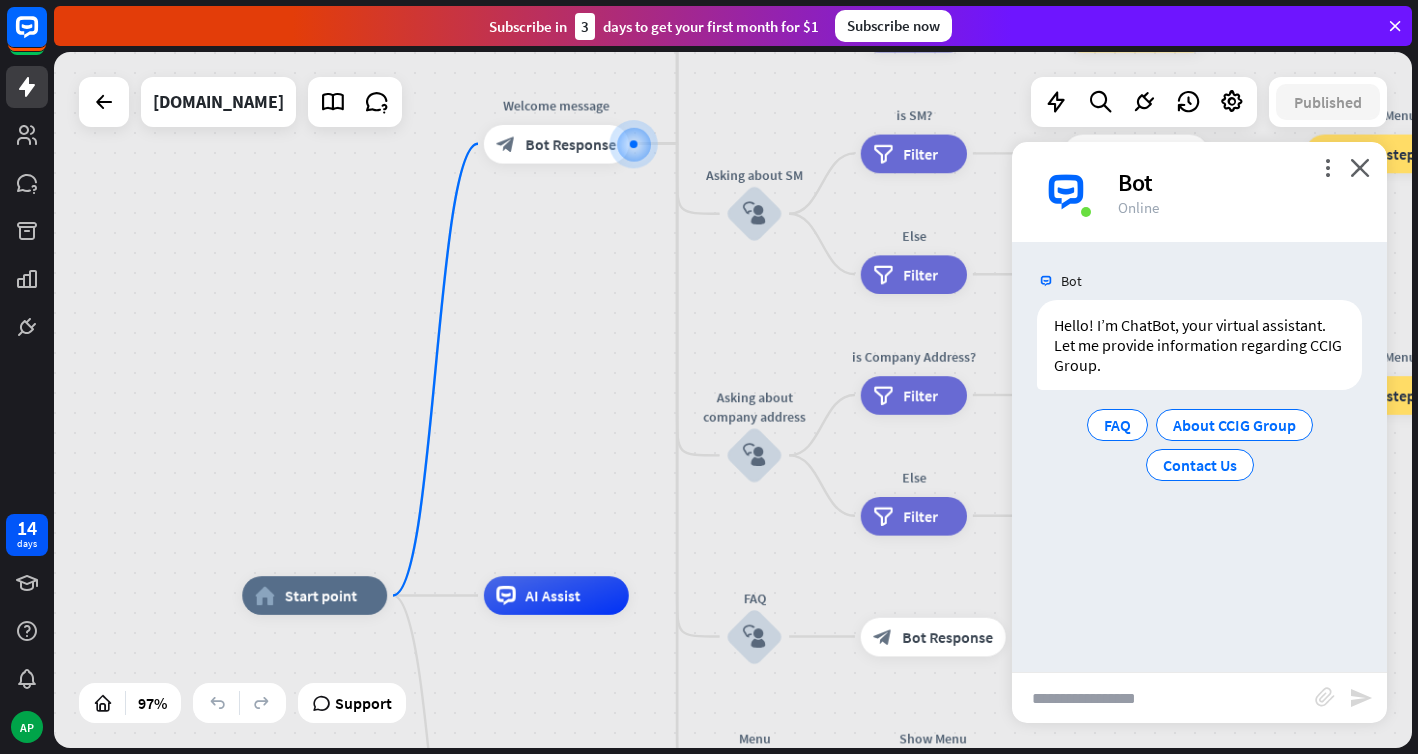 drag, startPoint x: 579, startPoint y: 175, endPoint x: 579, endPoint y: 401, distance: 226 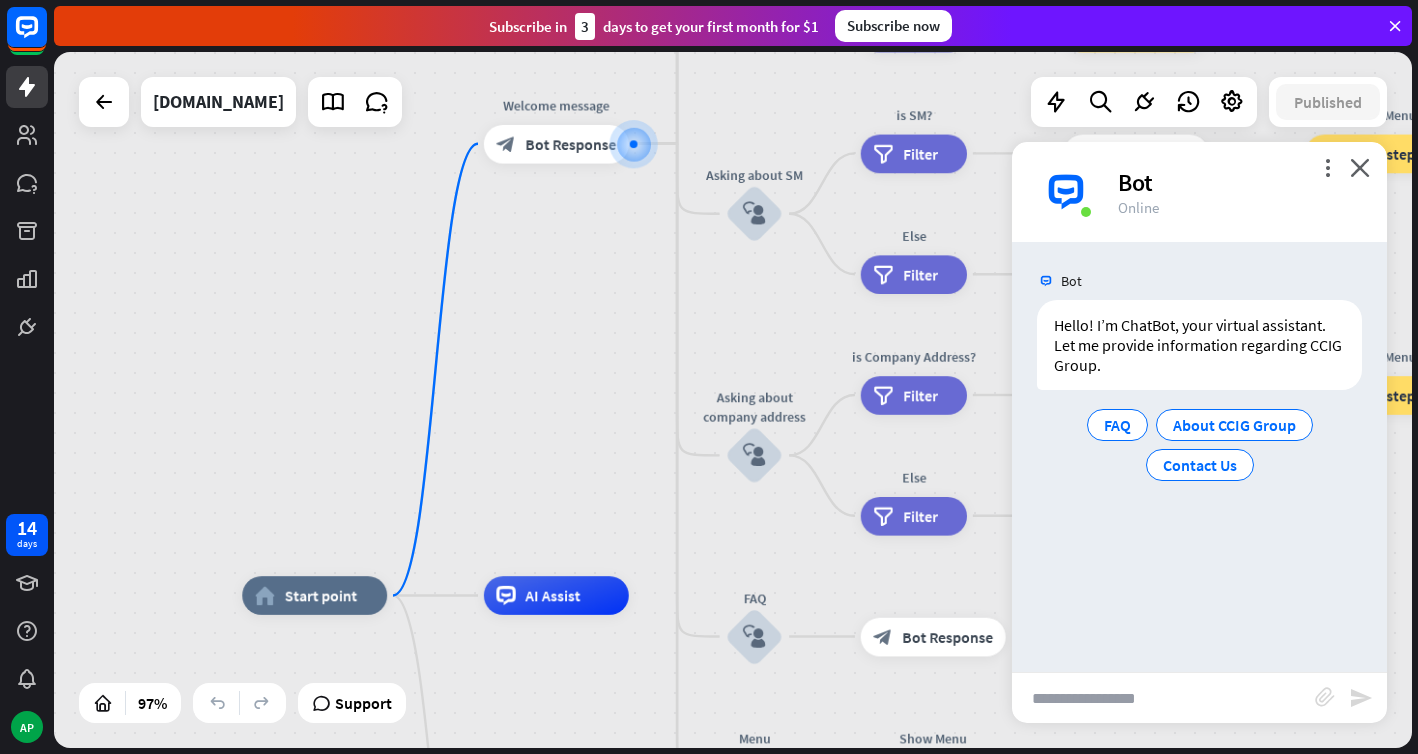 click on "home_2   Start point                 Welcome message   block_bot_response   Bot Response                     About us   block_user_input                 Provide company information   block_bot_response   Bot Response                 Back to Menu   block_user_input                 Was it helpful?   block_bot_response   Bot Response                 Yes   block_user_input                 Thank you!   block_bot_response   Bot Response                 No   block_user_input                 Back to Menu   block_goto   Go to step                 Contact us   block_user_input                 Contact flow   builder_tree   Flow                 Asking about email   block_user_input                   block_goto   Go to step                 Asking about phone number   block_user_input                 Is phone number?   filter   Filter                 Provides phone number   block_bot_response   Bot Response                 Back to Menu   block_goto   Go to step                 Else   filter   Filter" at bounding box center [733, 400] 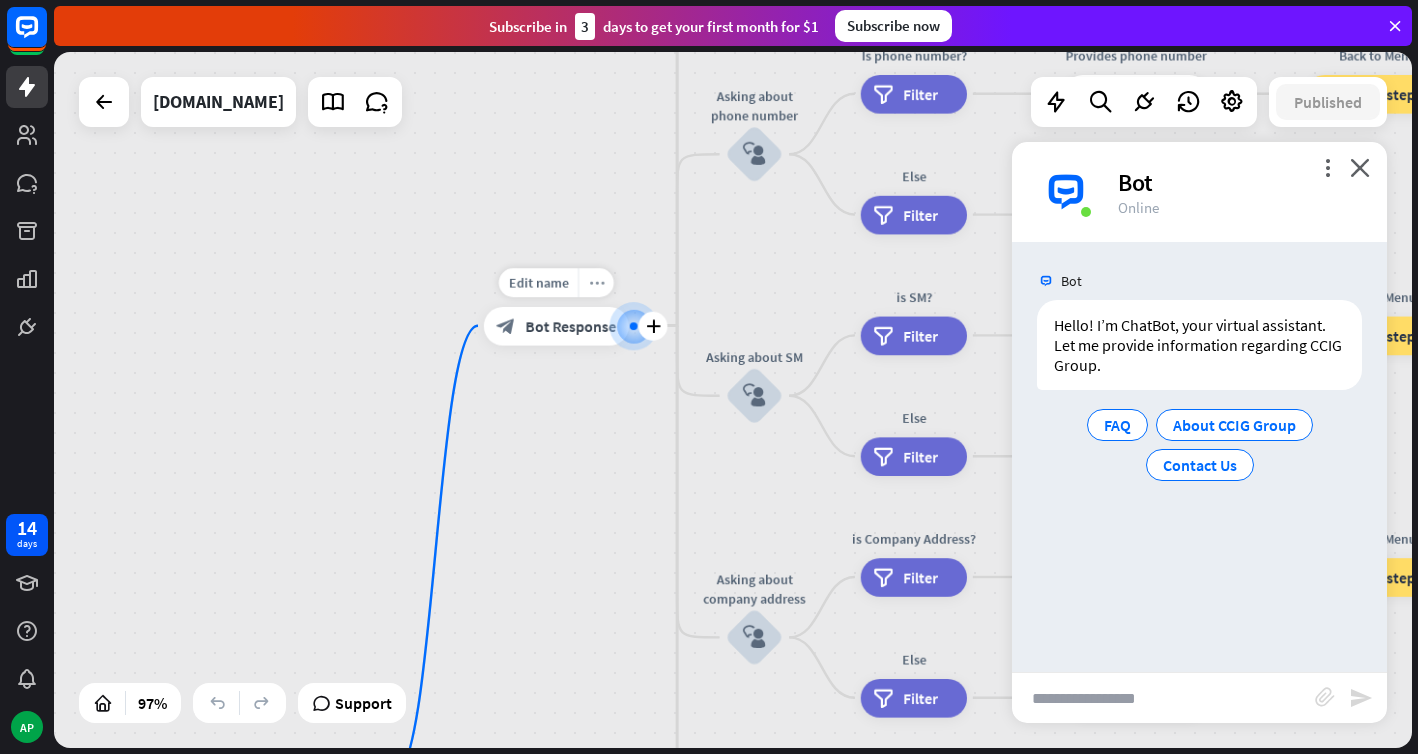 click on "more_horiz" at bounding box center [596, 282] 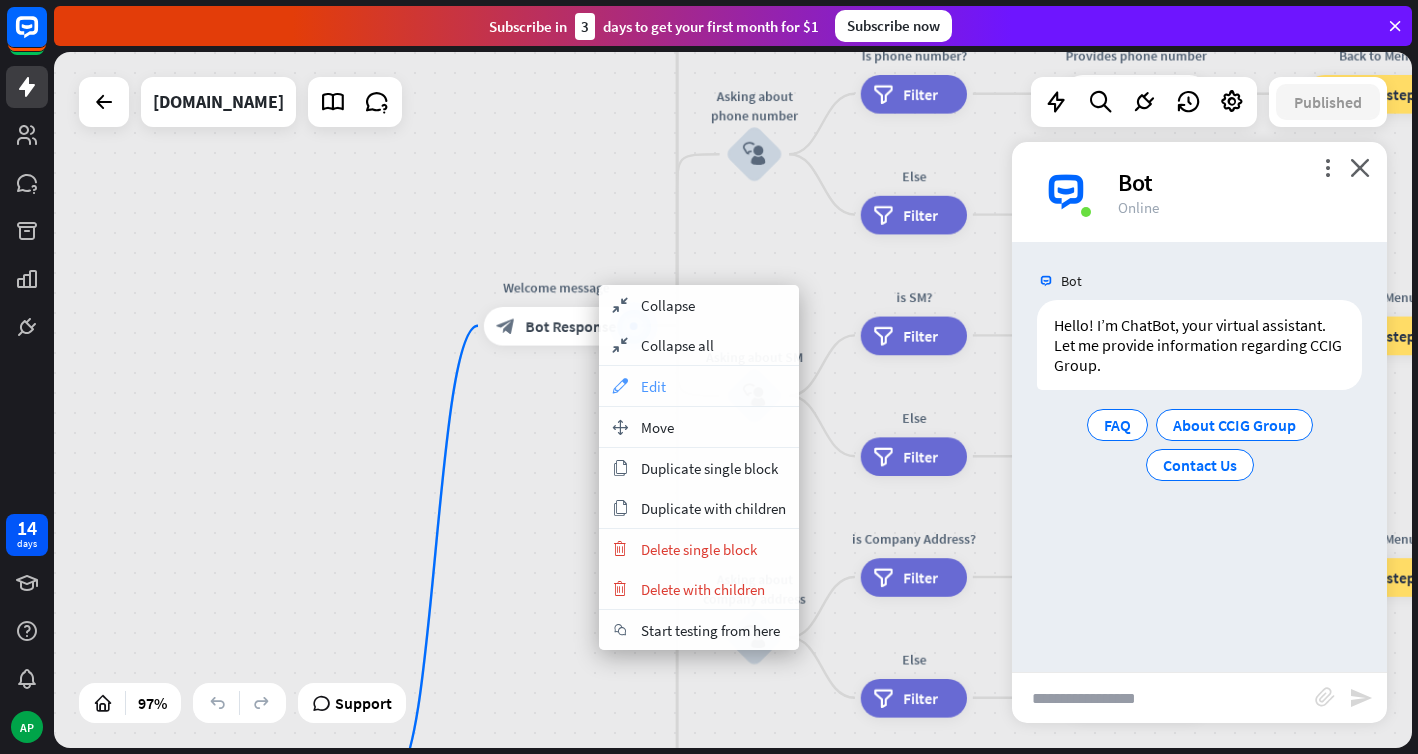 click on "appearance   Edit" at bounding box center (699, 386) 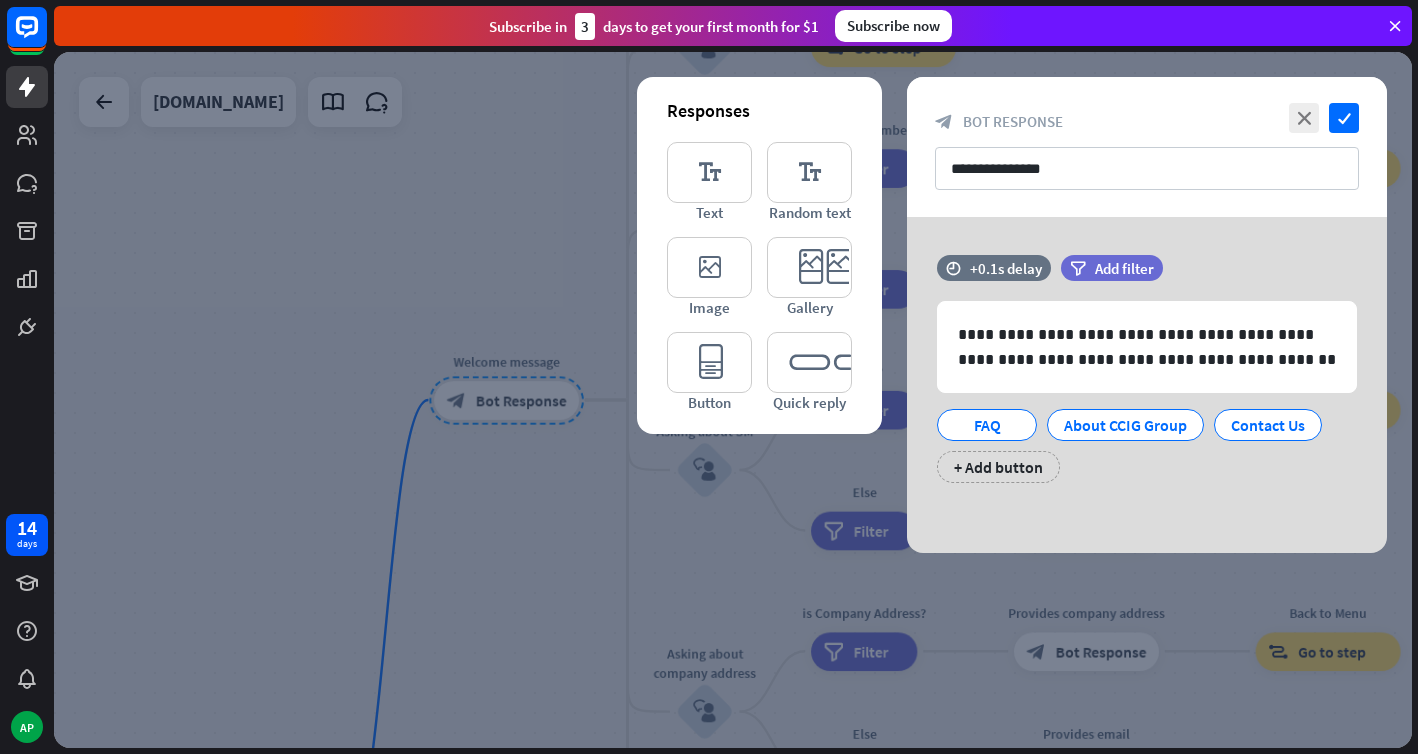 click at bounding box center (733, 400) 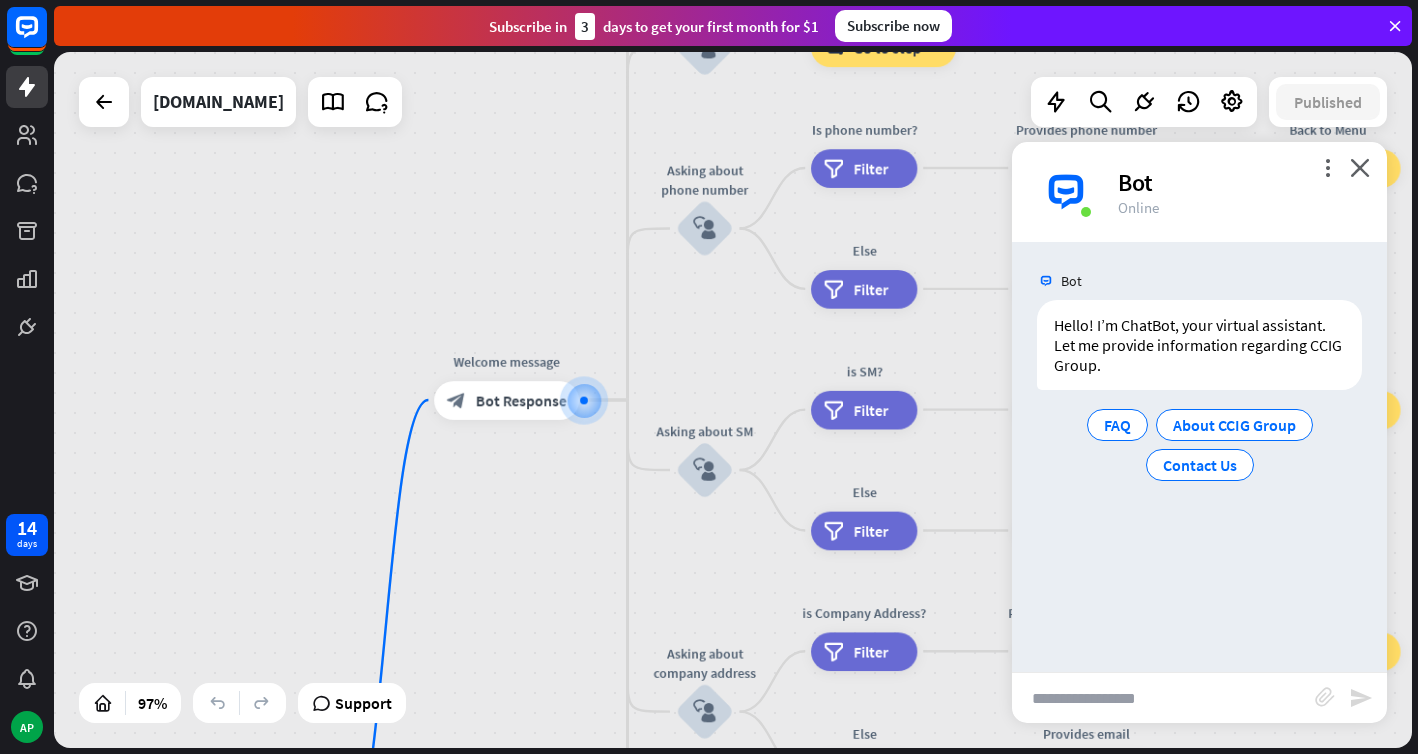 click at bounding box center (1163, 698) 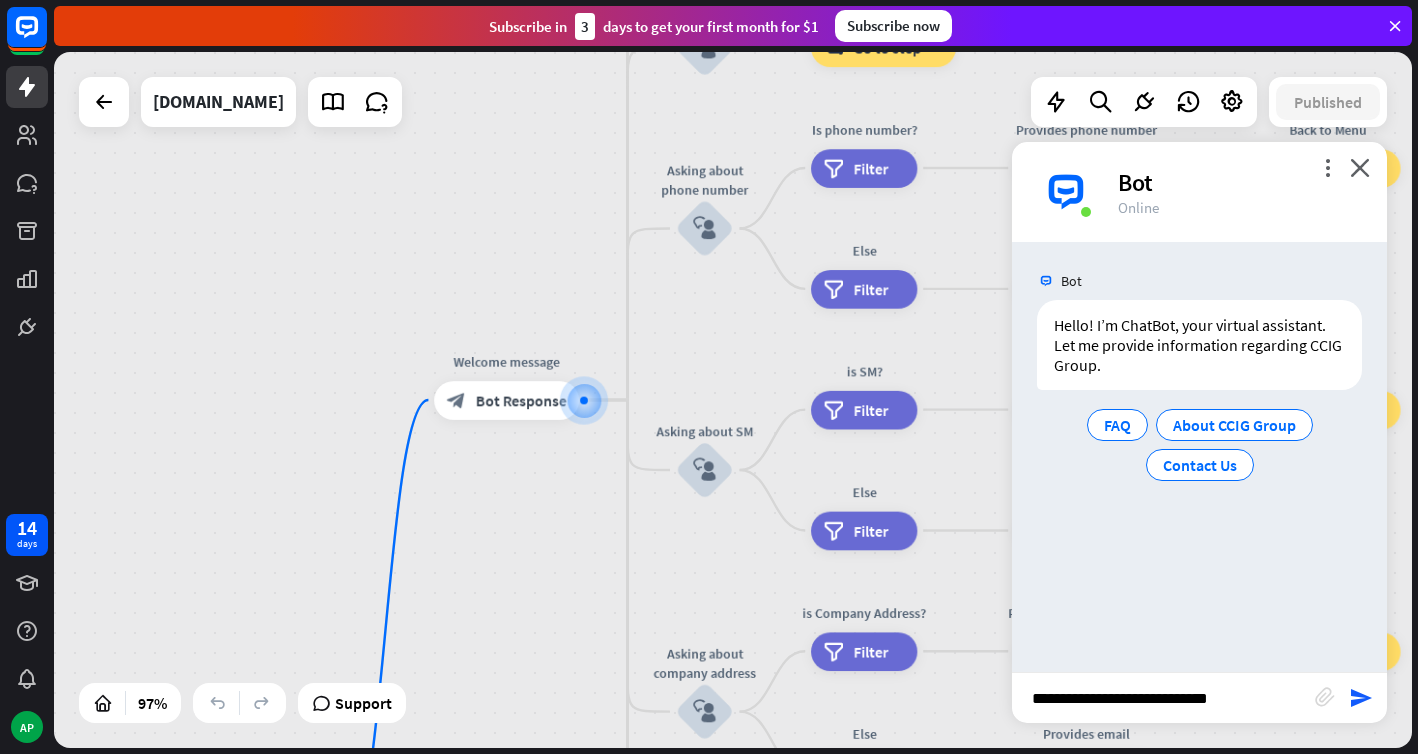type on "**********" 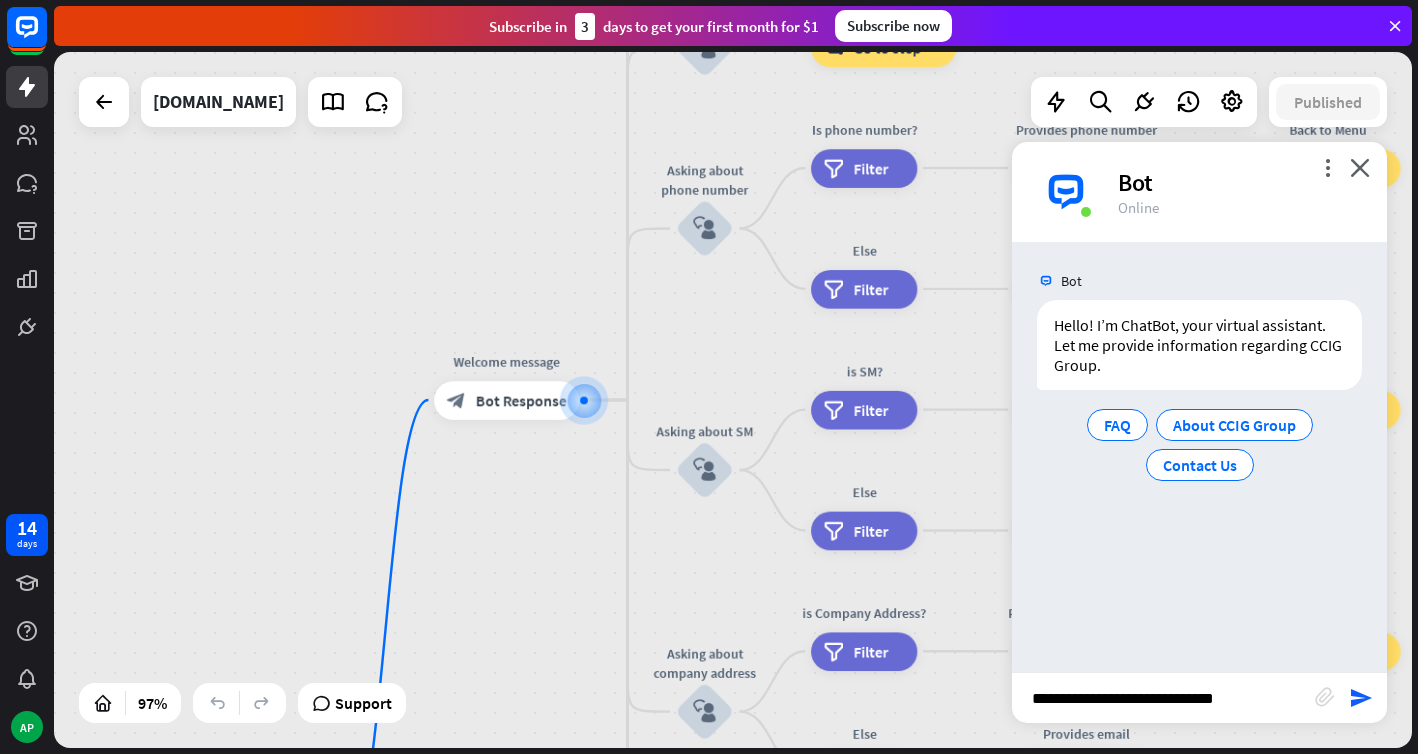 type 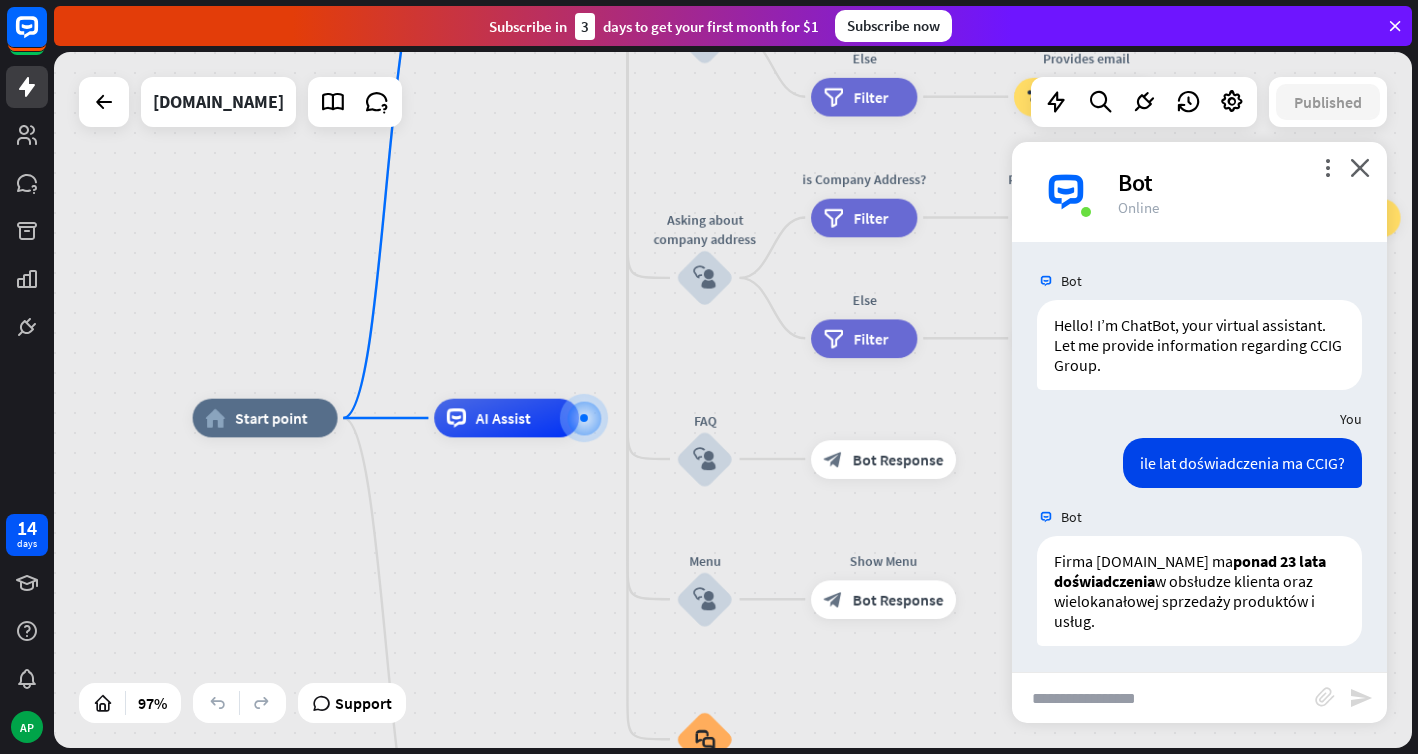 scroll, scrollTop: 4, scrollLeft: 0, axis: vertical 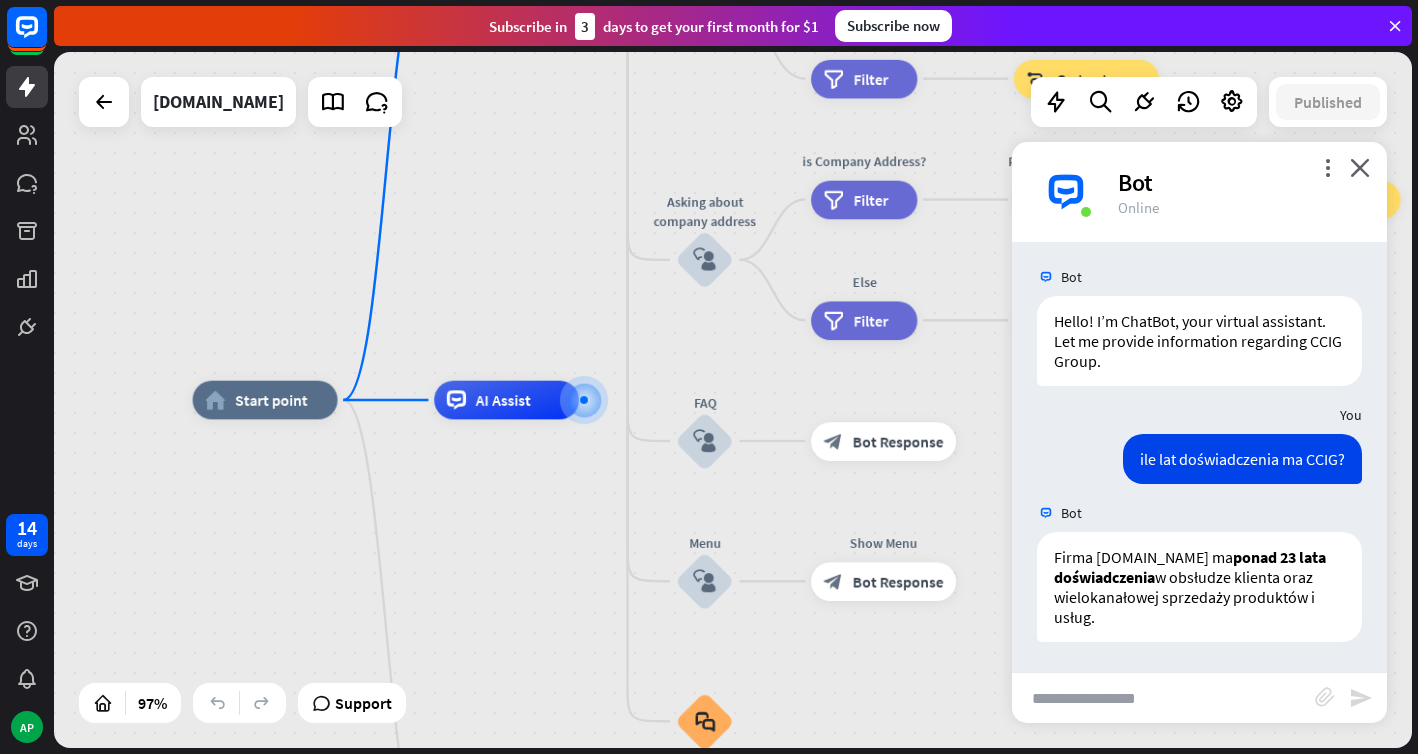 click at bounding box center [1163, 698] 